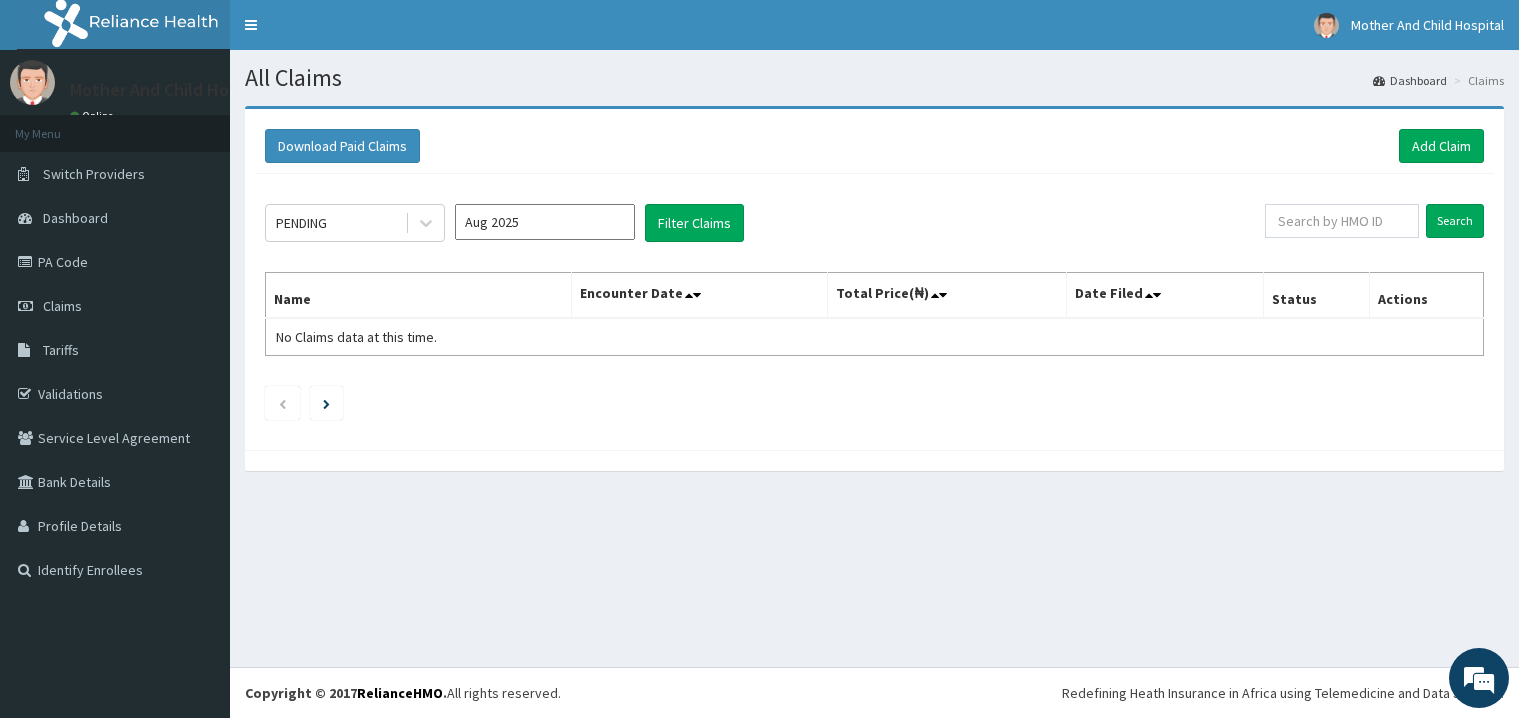 scroll, scrollTop: 0, scrollLeft: 0, axis: both 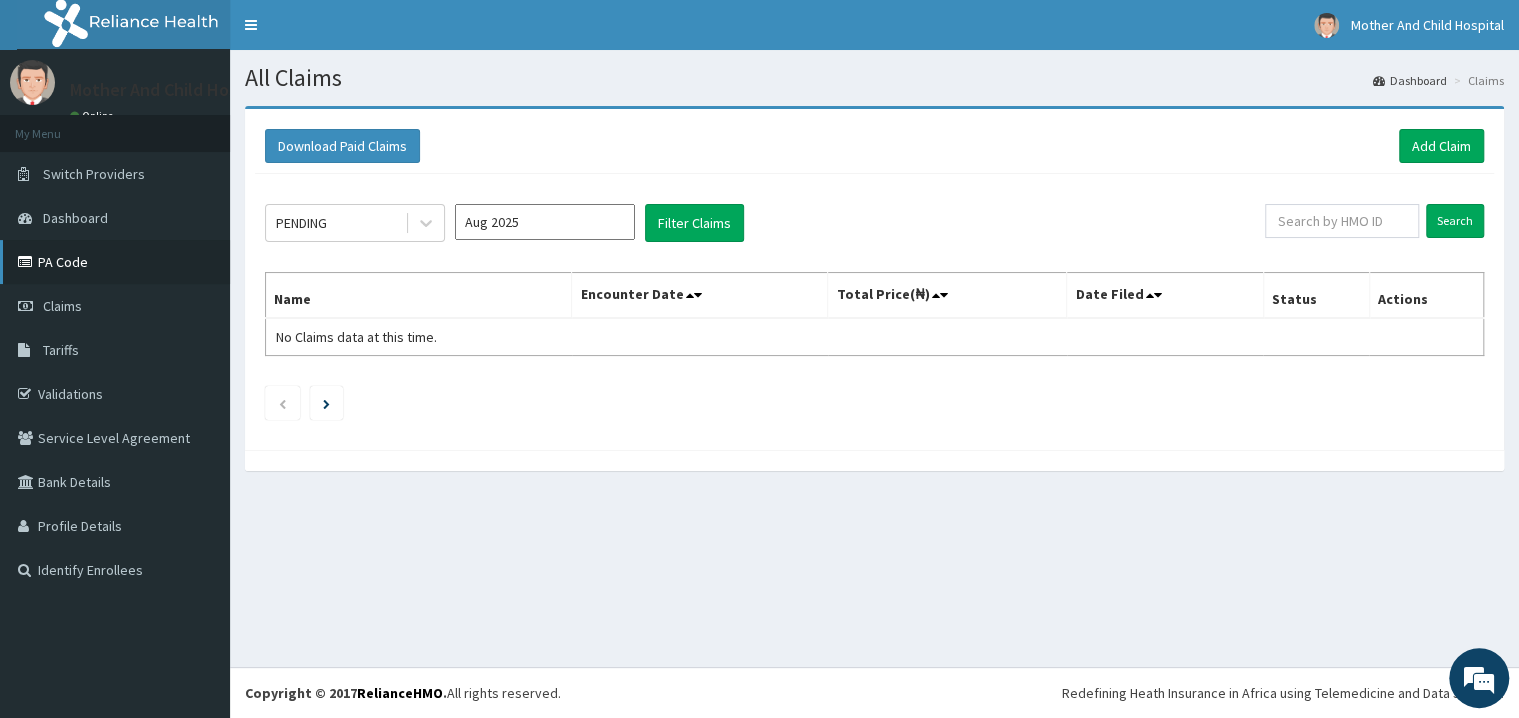 click on "PA Code" at bounding box center [115, 262] 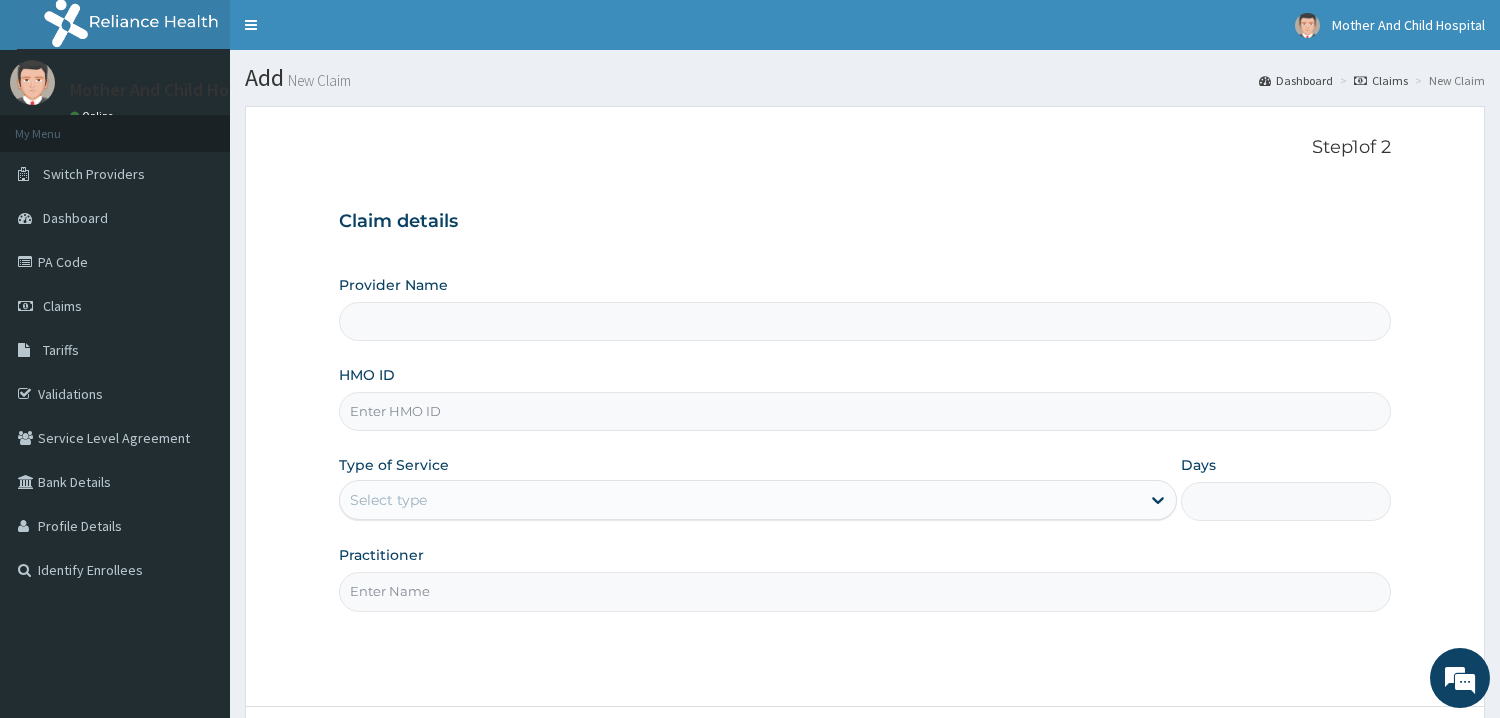 scroll, scrollTop: 0, scrollLeft: 0, axis: both 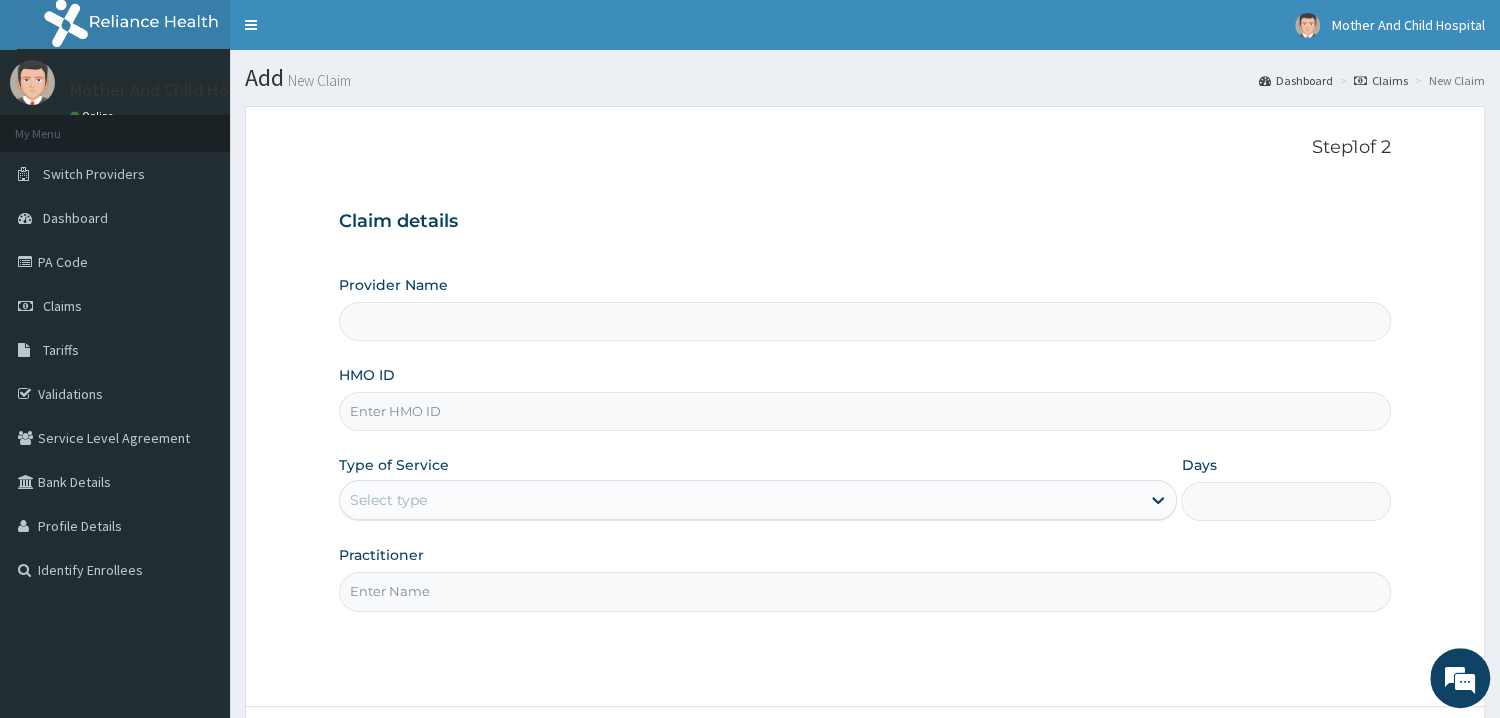 type on "Mother and Child Hospital - Omole" 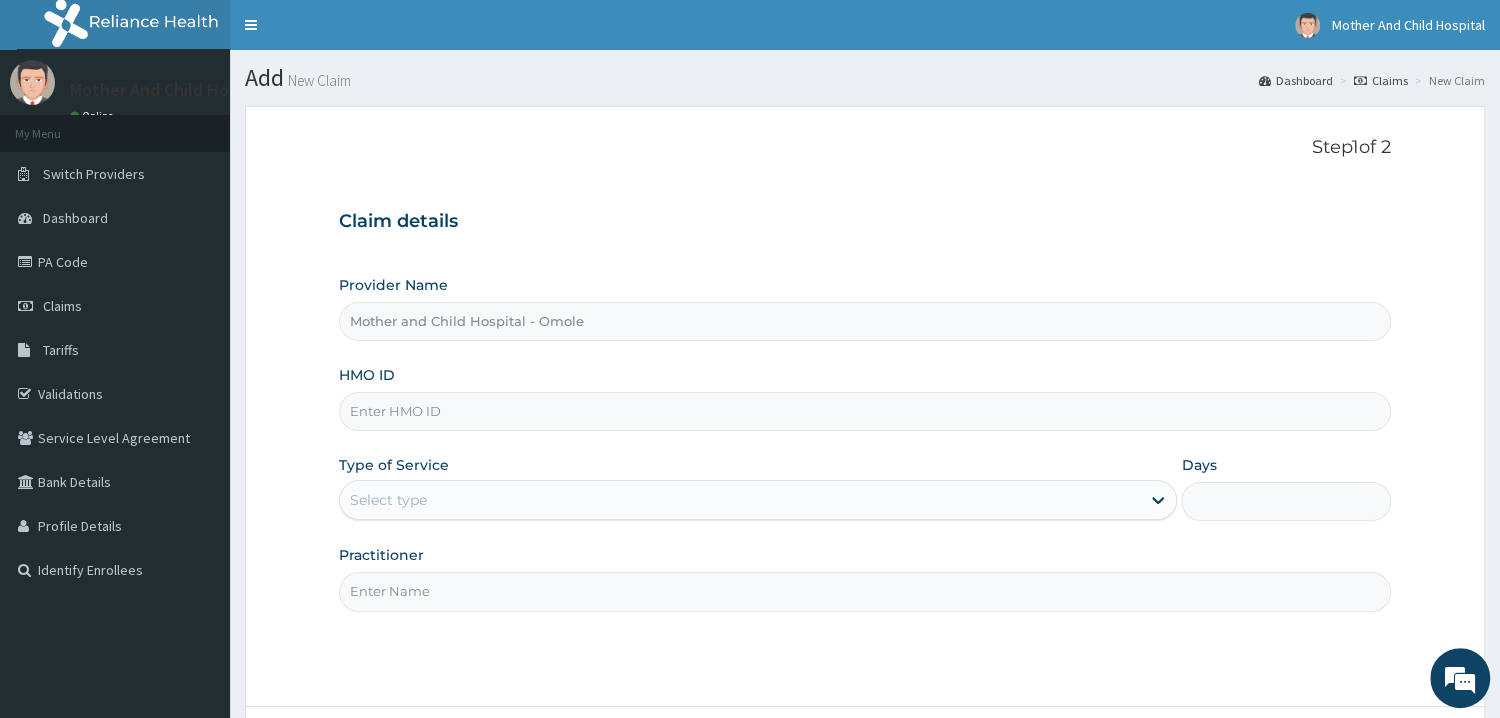 click on "HMO ID" at bounding box center [865, 411] 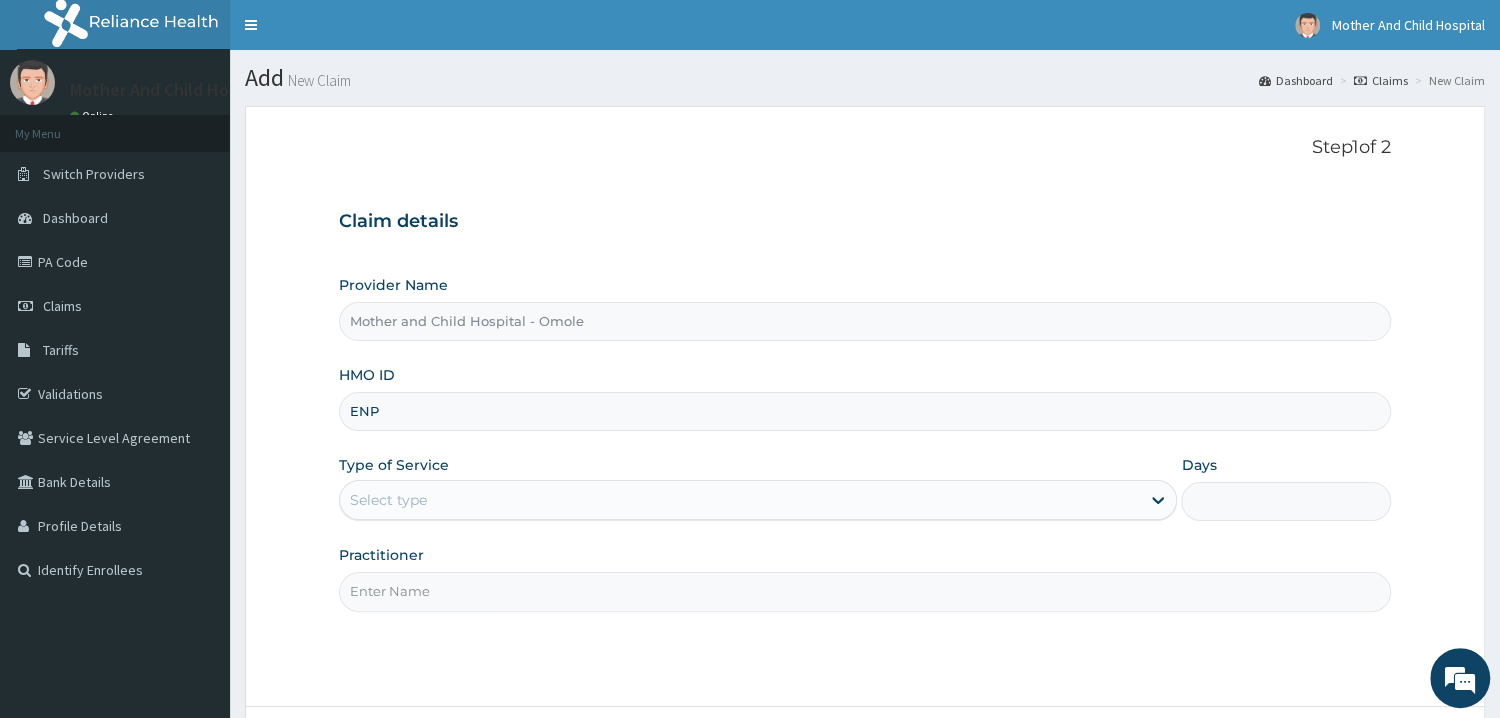 scroll, scrollTop: 0, scrollLeft: 0, axis: both 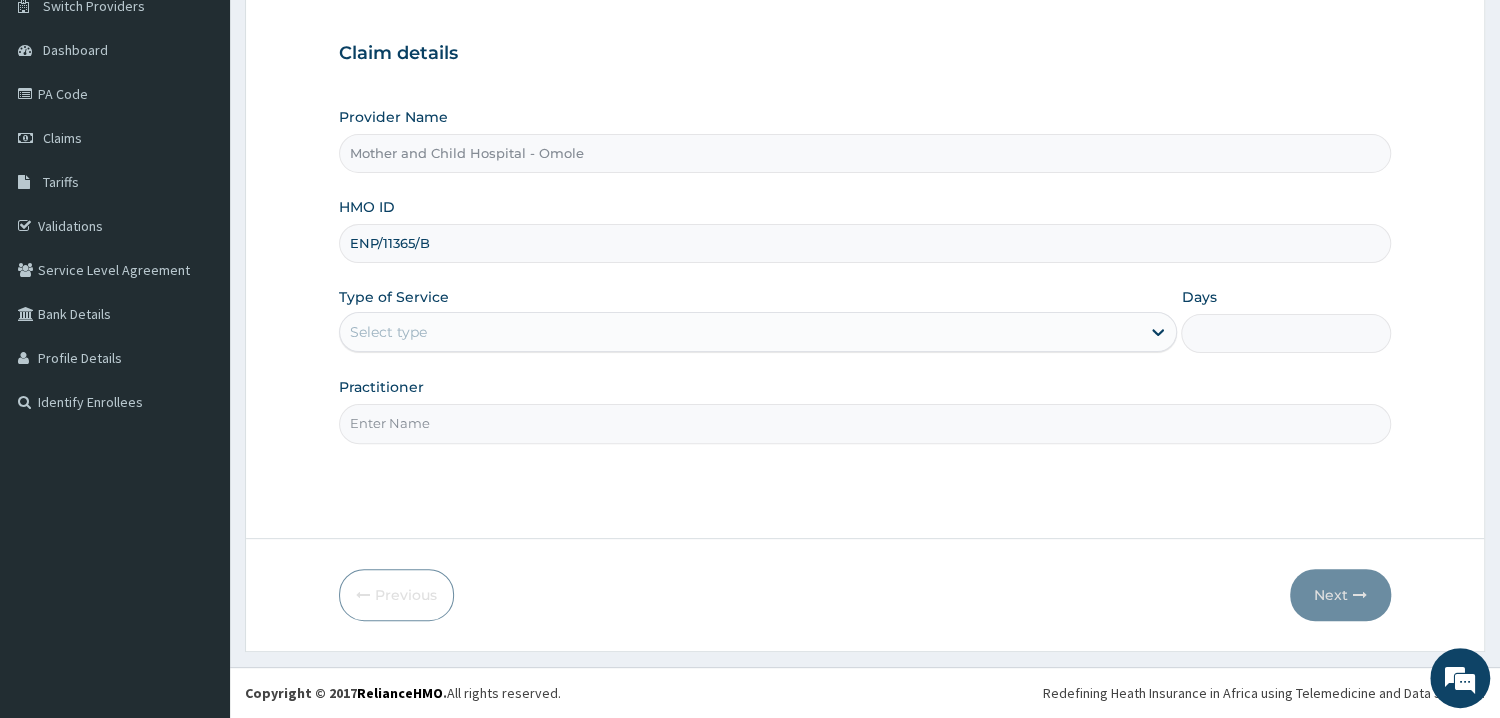 type on "ENP/11365/B" 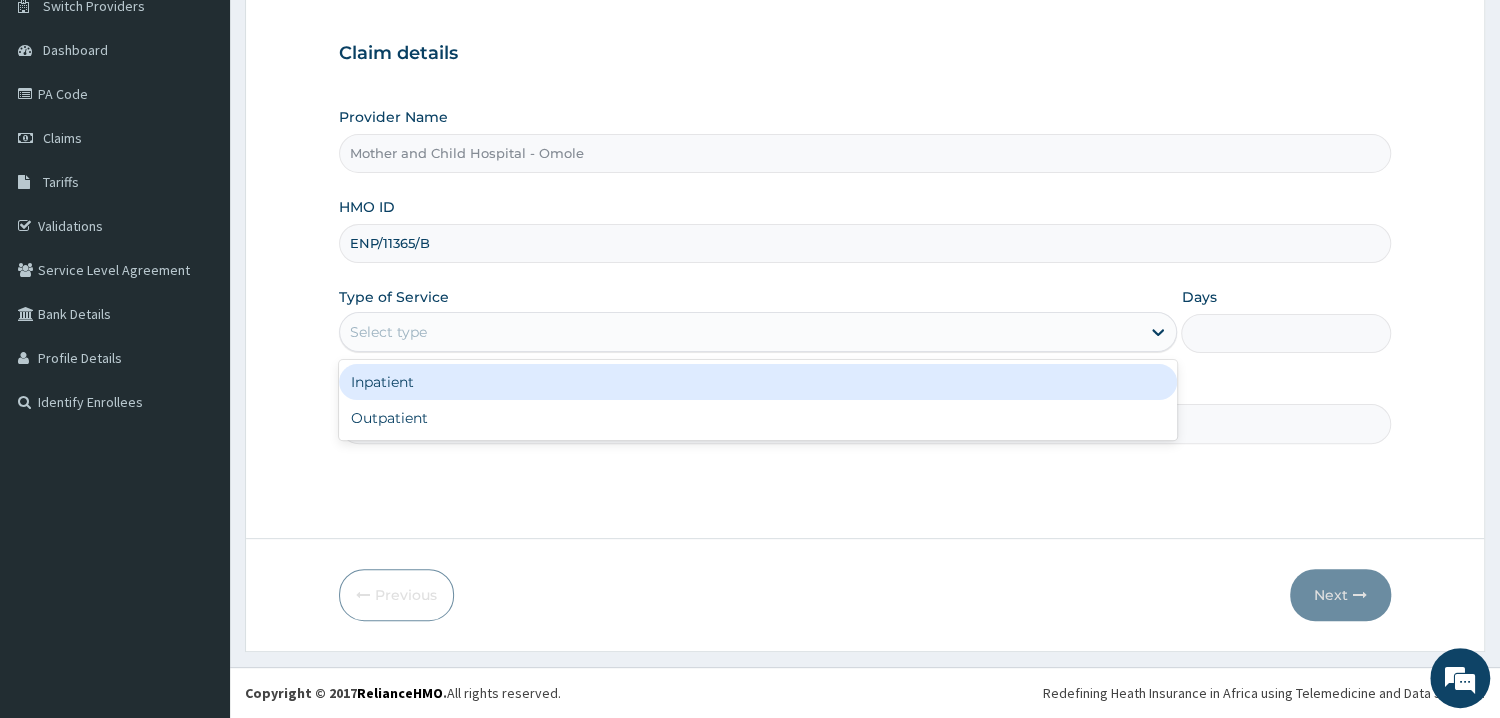 click on "Select type" at bounding box center (740, 332) 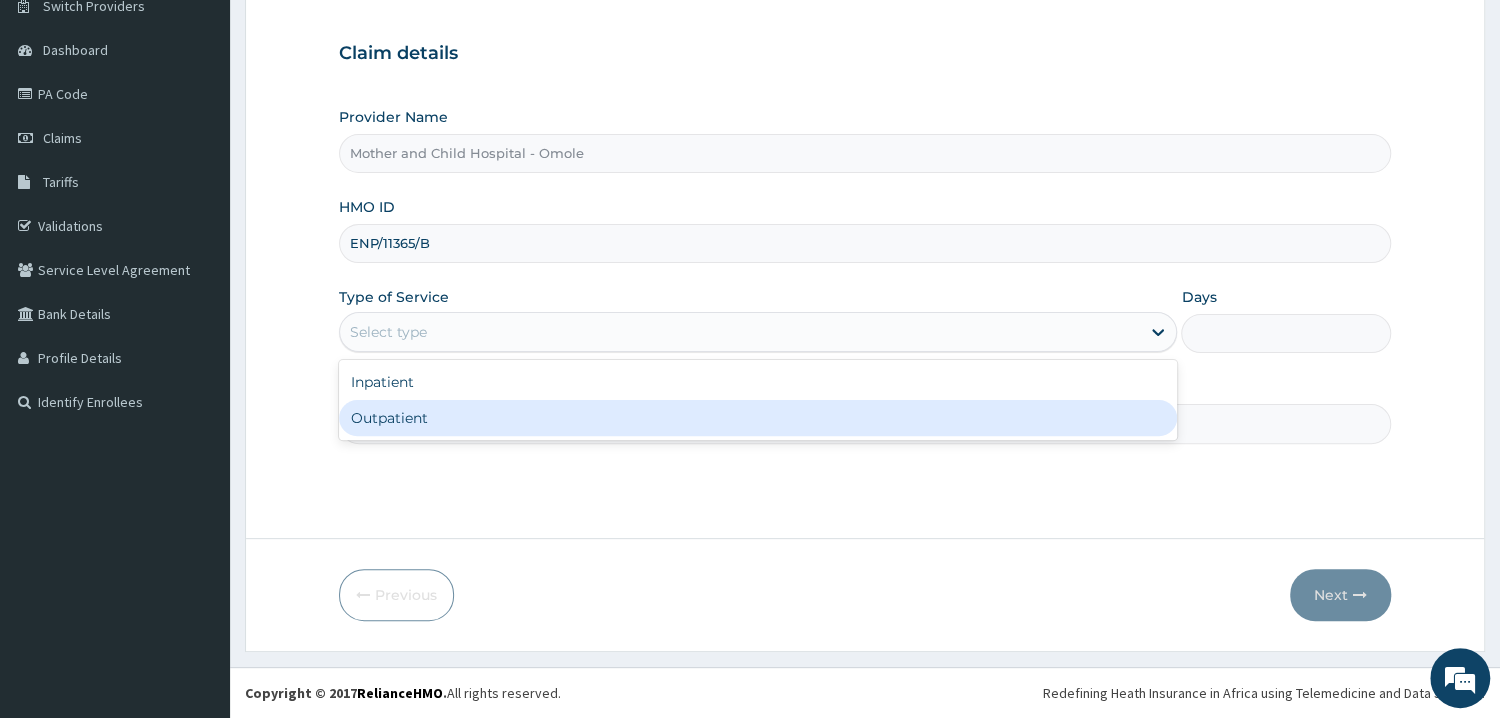 click on "Outpatient" at bounding box center [758, 418] 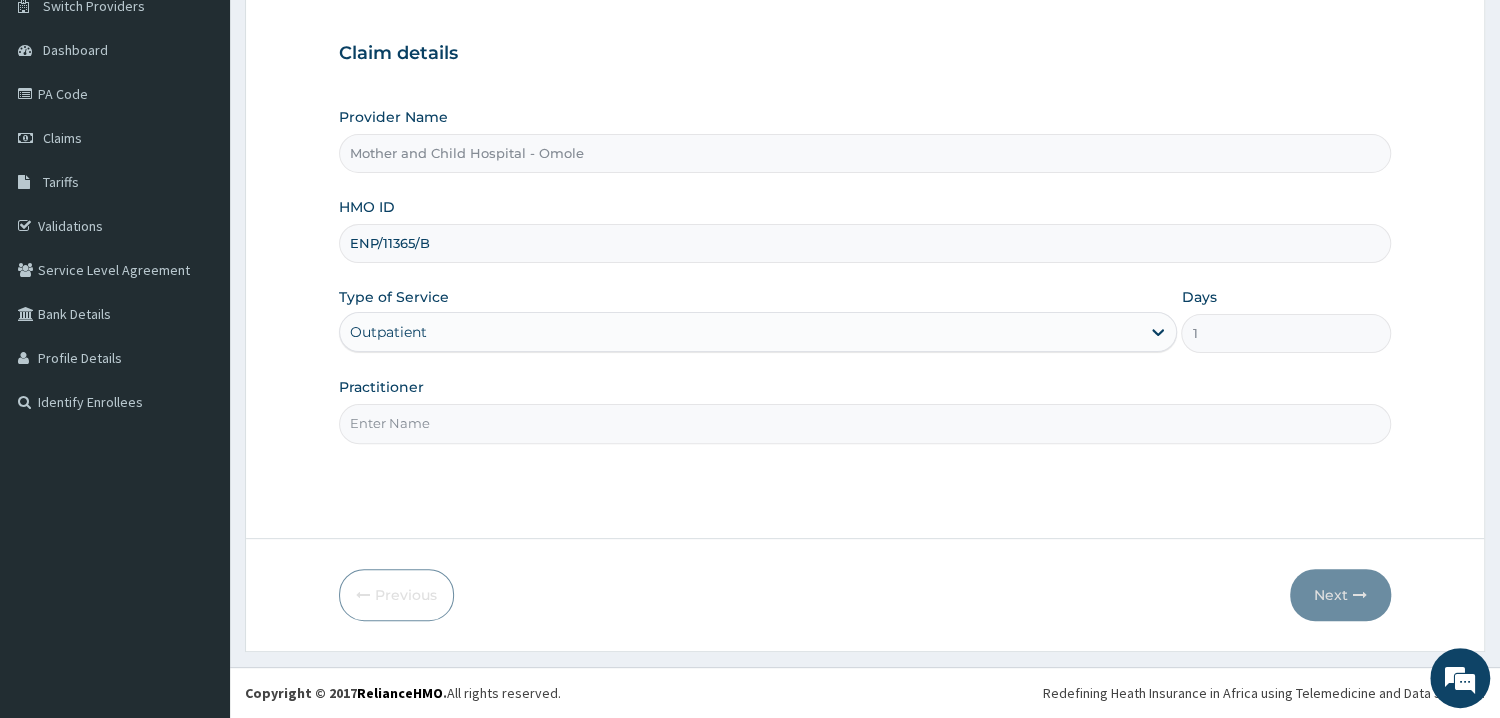 click on "Practitioner" at bounding box center (865, 423) 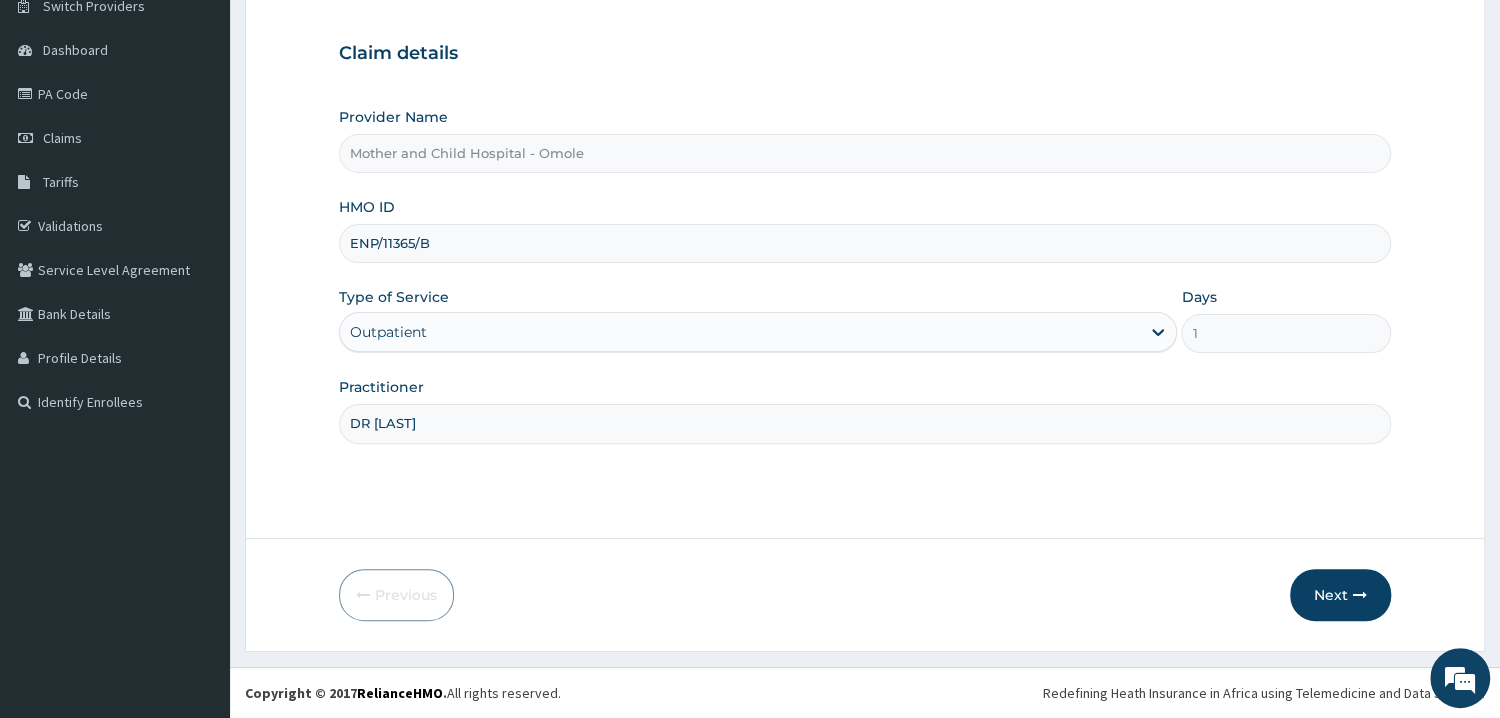 click on "DR [LAST]" at bounding box center [865, 423] 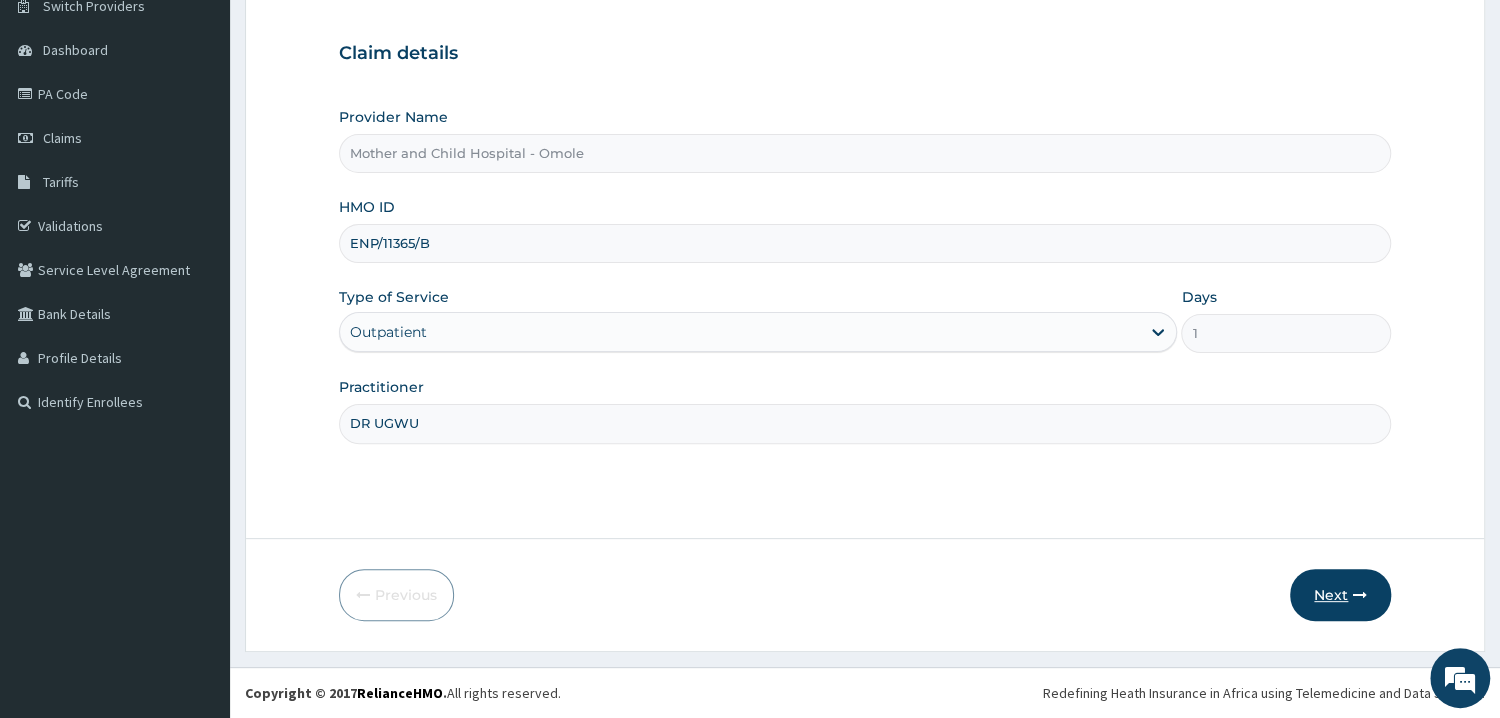 type on "DR UGWU" 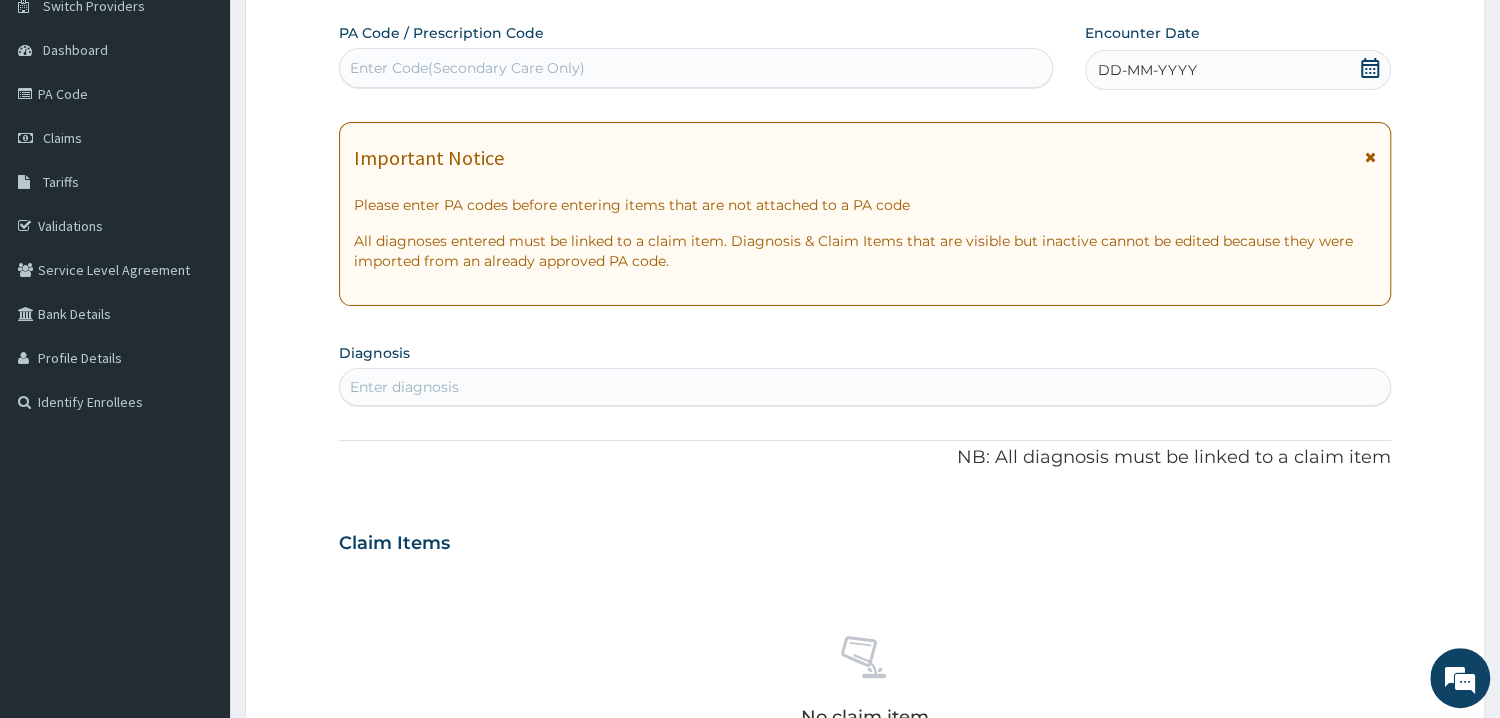 scroll, scrollTop: 61, scrollLeft: 0, axis: vertical 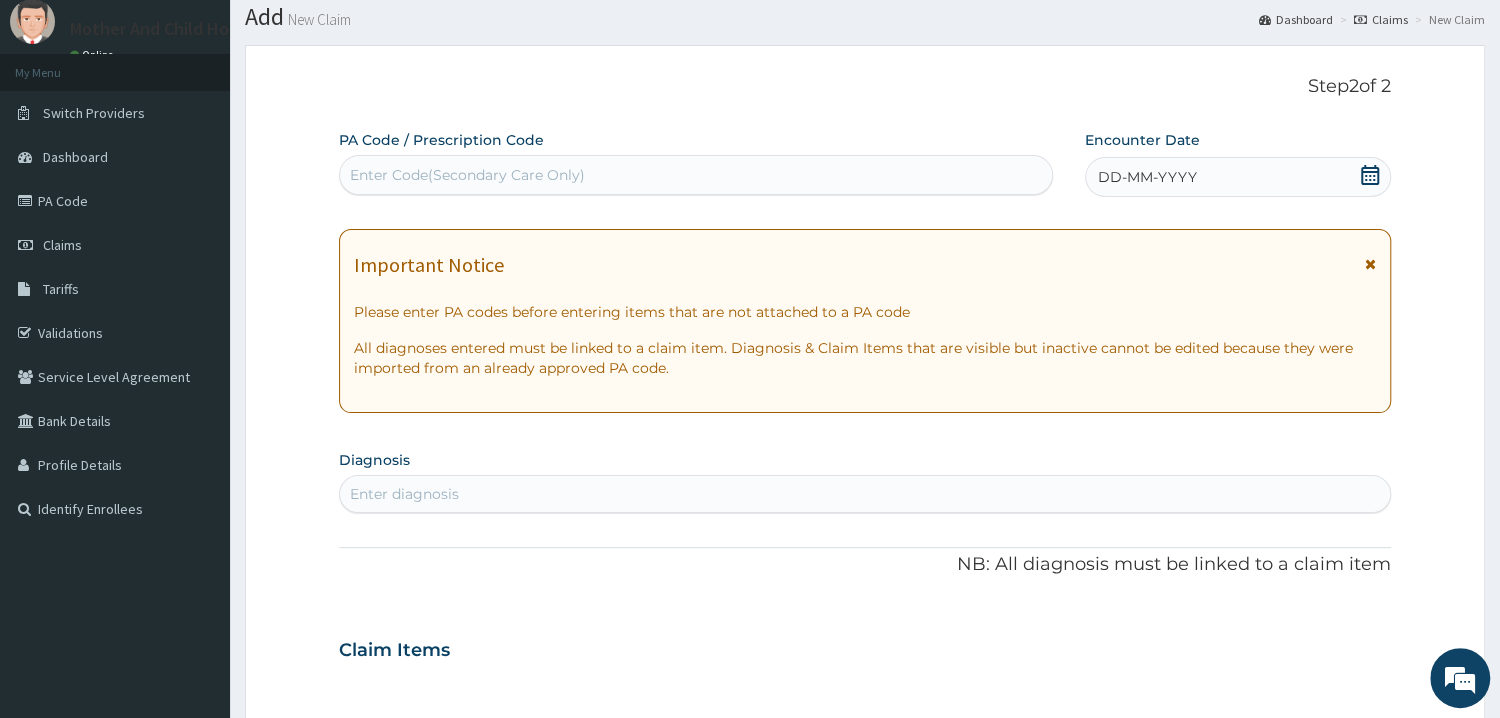 click on "Enter Code(Secondary Care Only)" at bounding box center (696, 175) 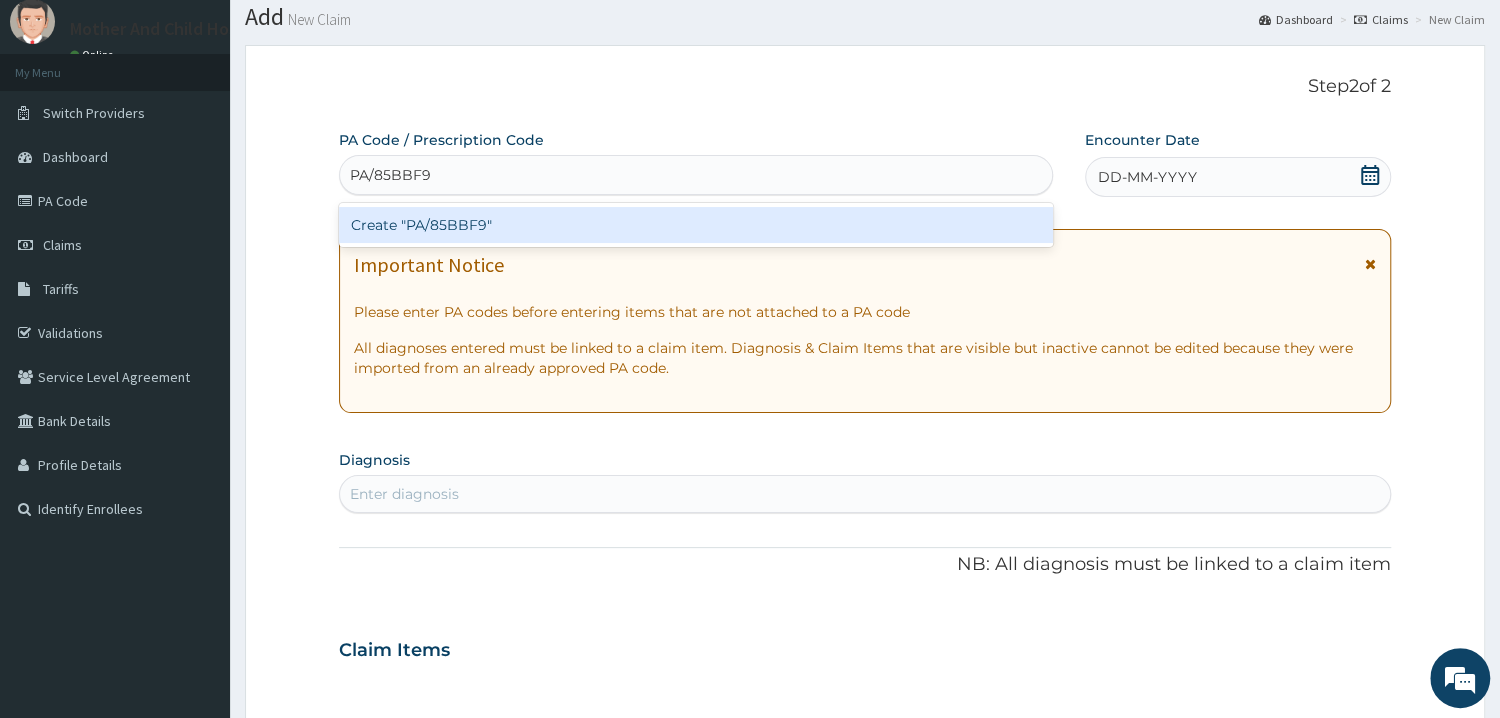 click on "Create "PA/85BBF9"" at bounding box center [696, 225] 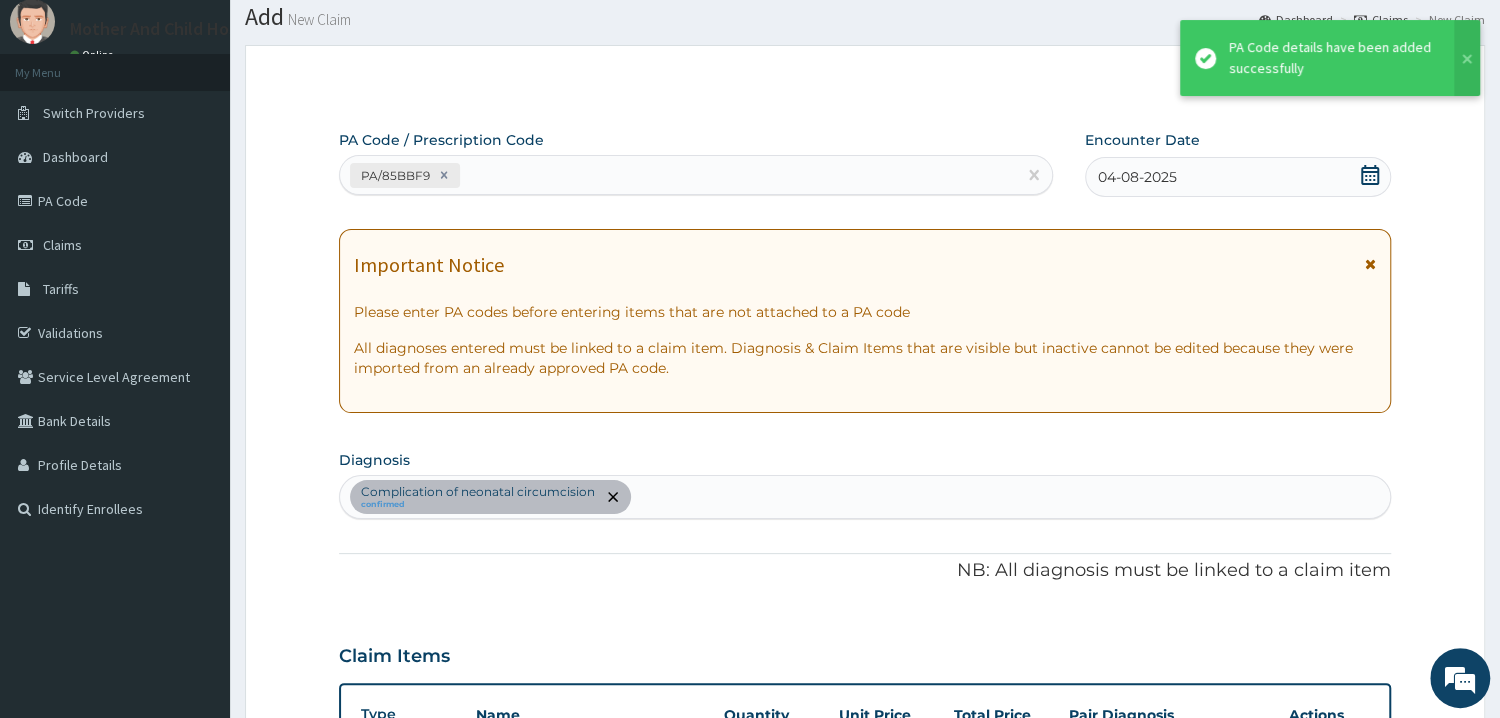 scroll, scrollTop: 472, scrollLeft: 0, axis: vertical 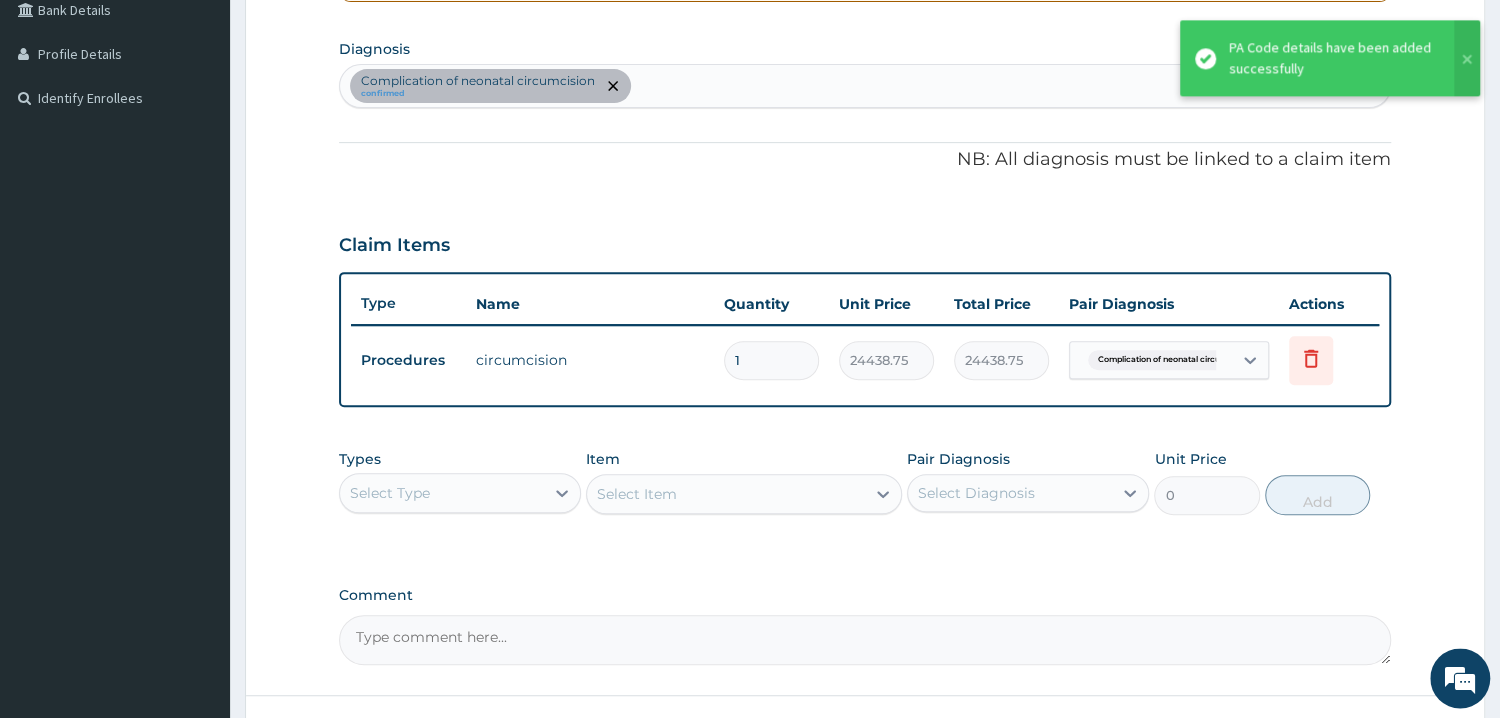 click on "Select Type" at bounding box center (442, 493) 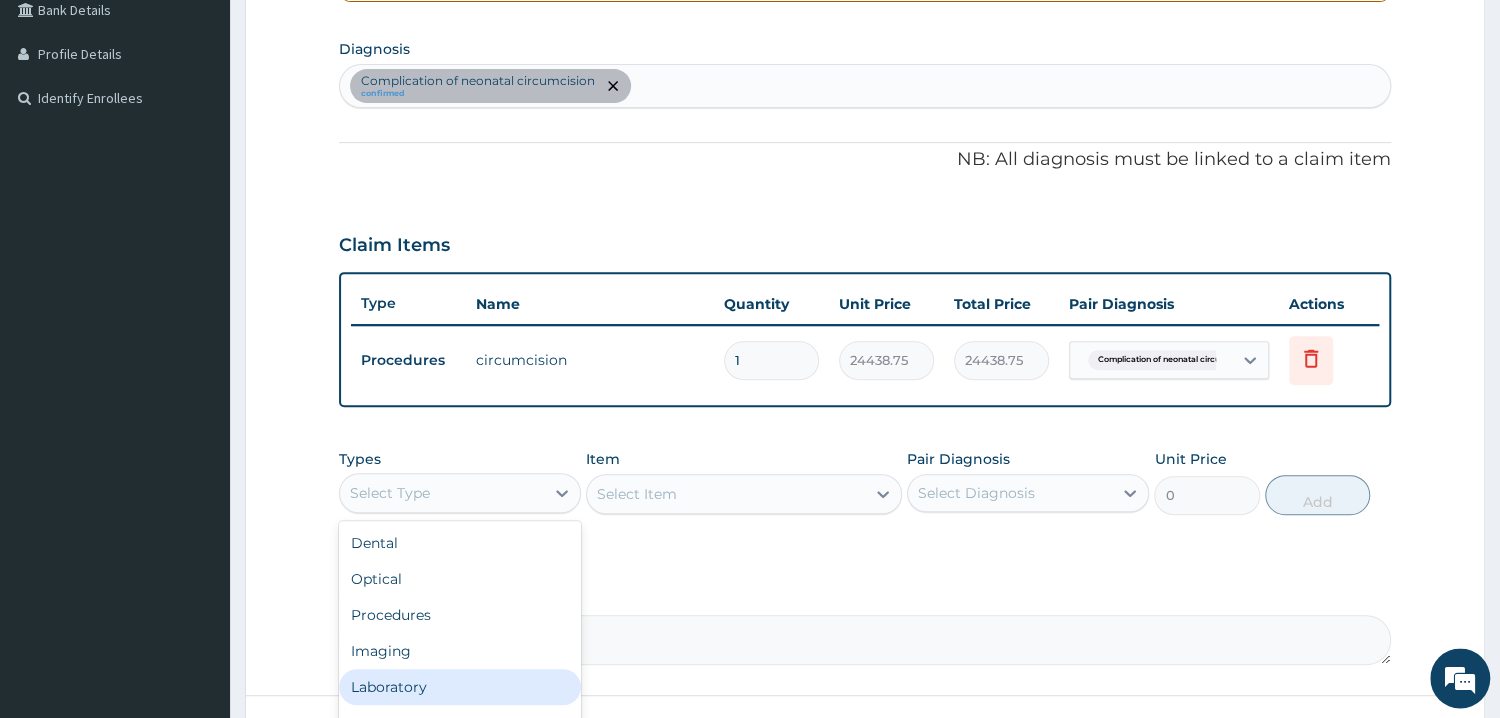 click on "Laboratory" at bounding box center [460, 687] 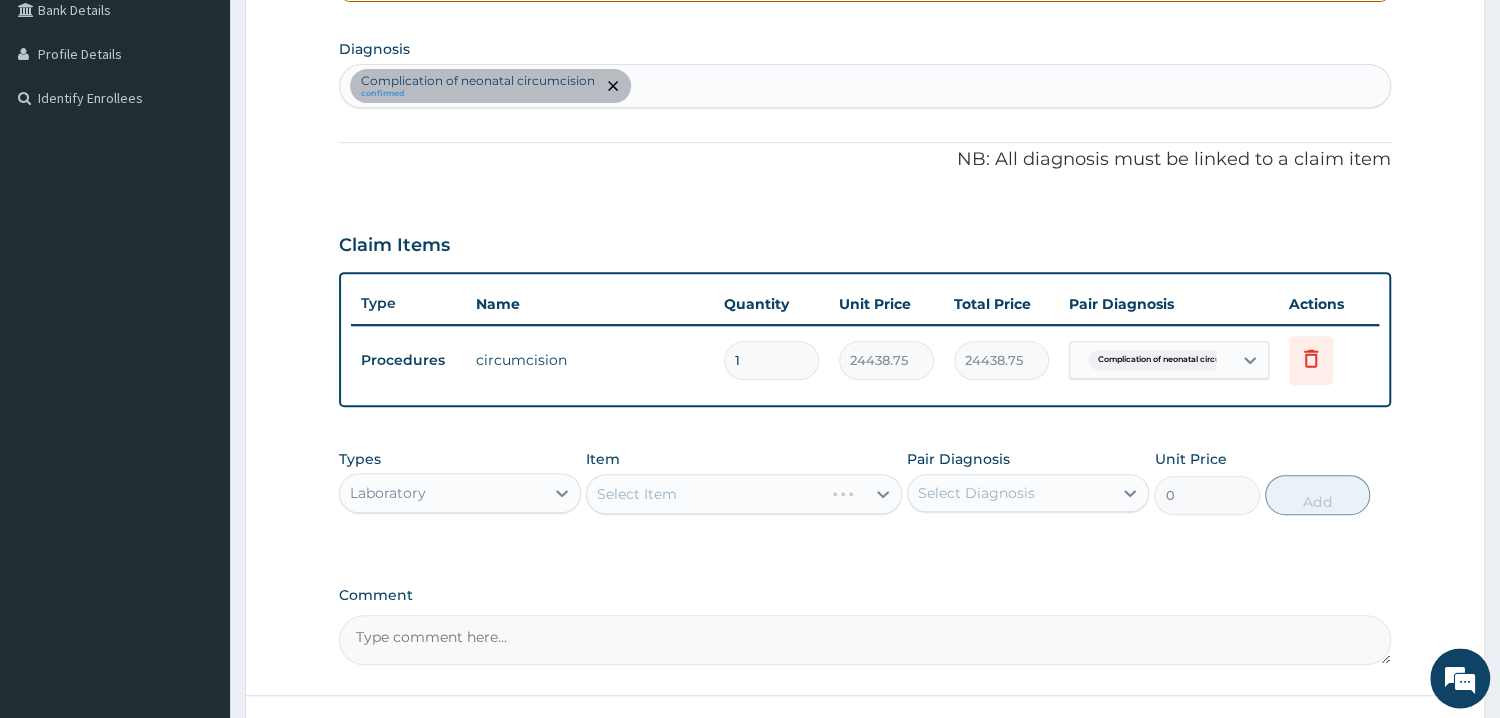click on "Select Item" at bounding box center (744, 494) 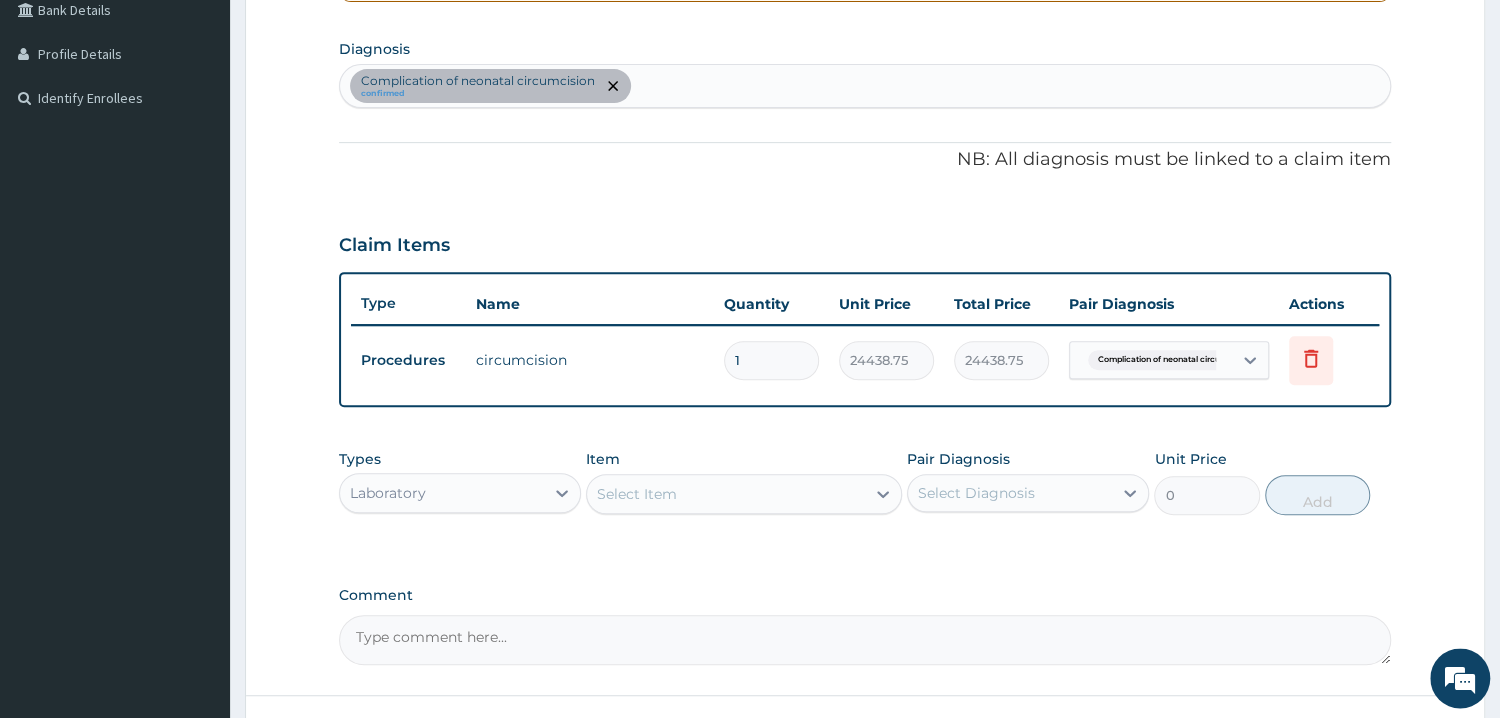 click on "Select Item" at bounding box center (726, 494) 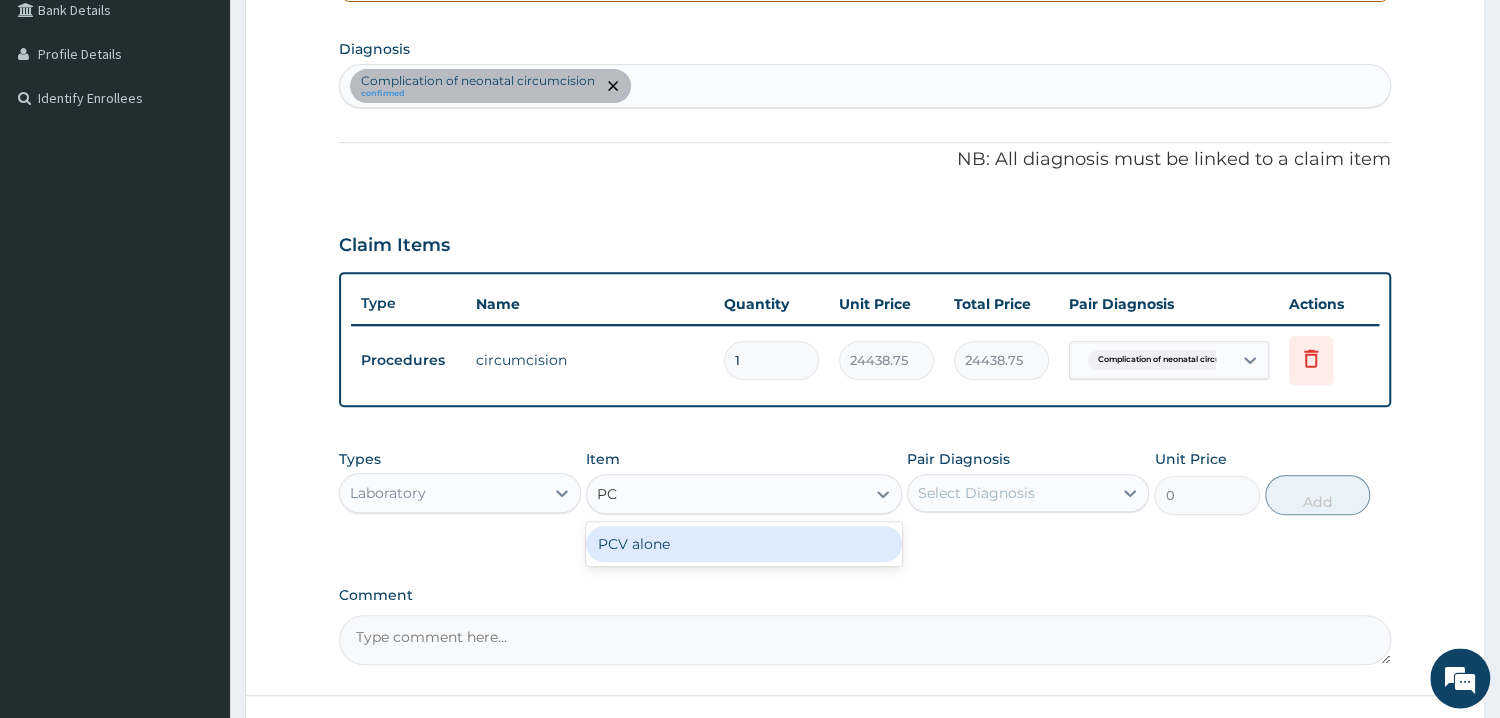 type on "PCV" 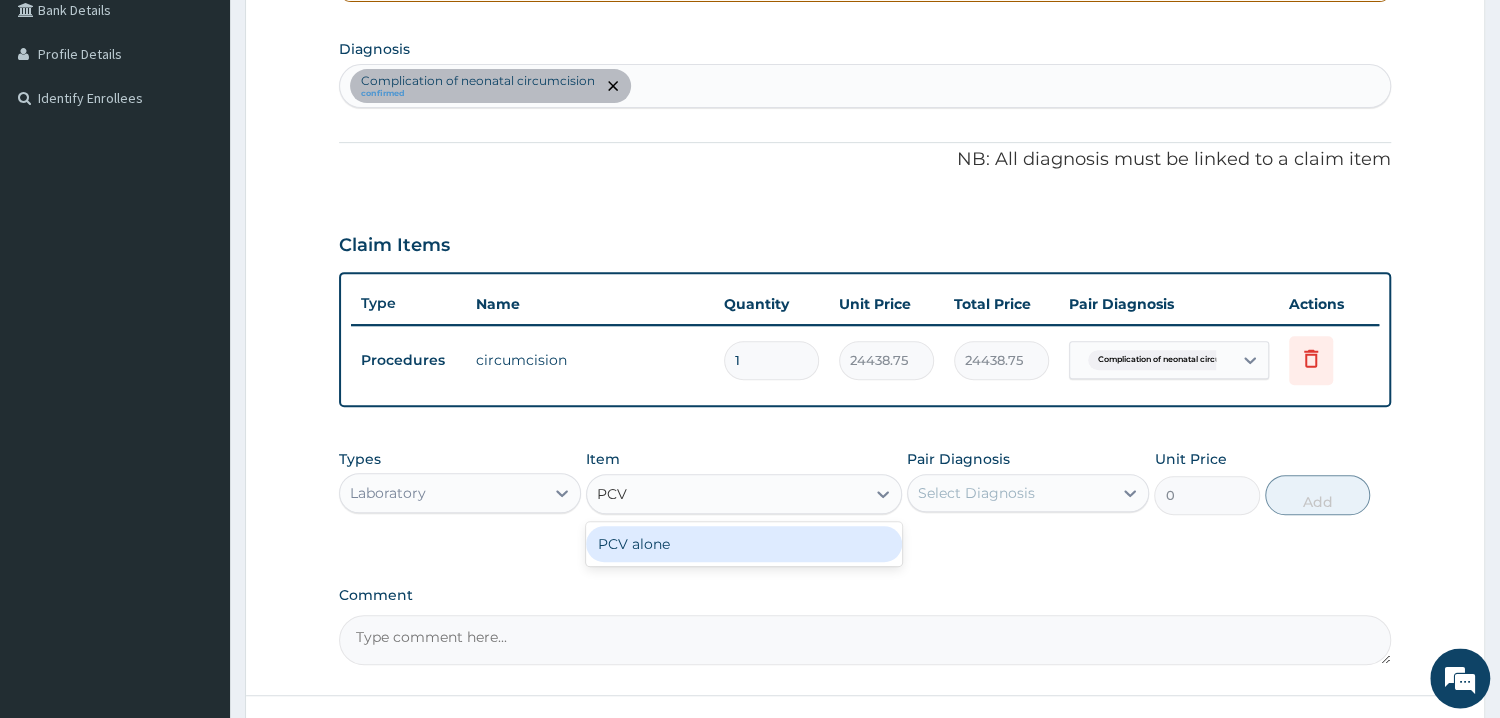 click on "PCV alone" at bounding box center (744, 544) 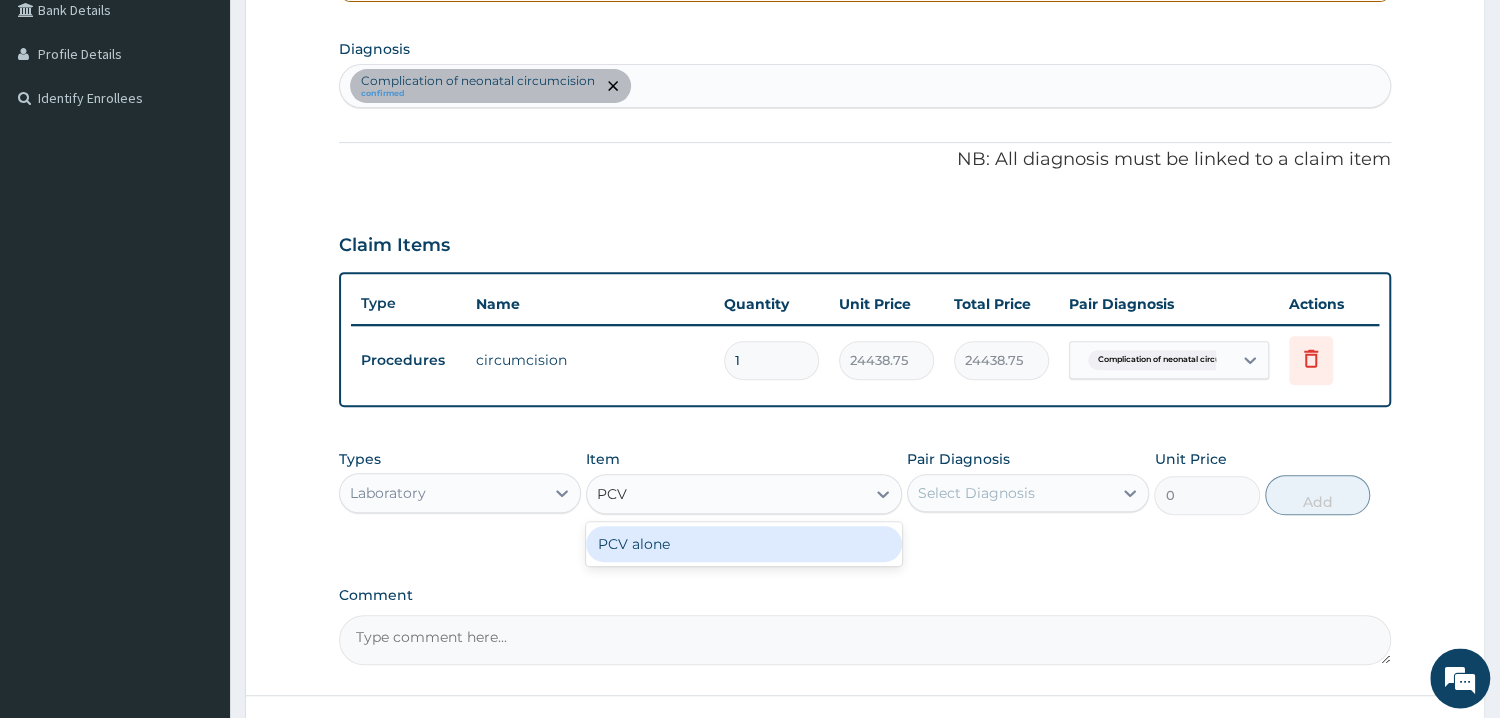 type 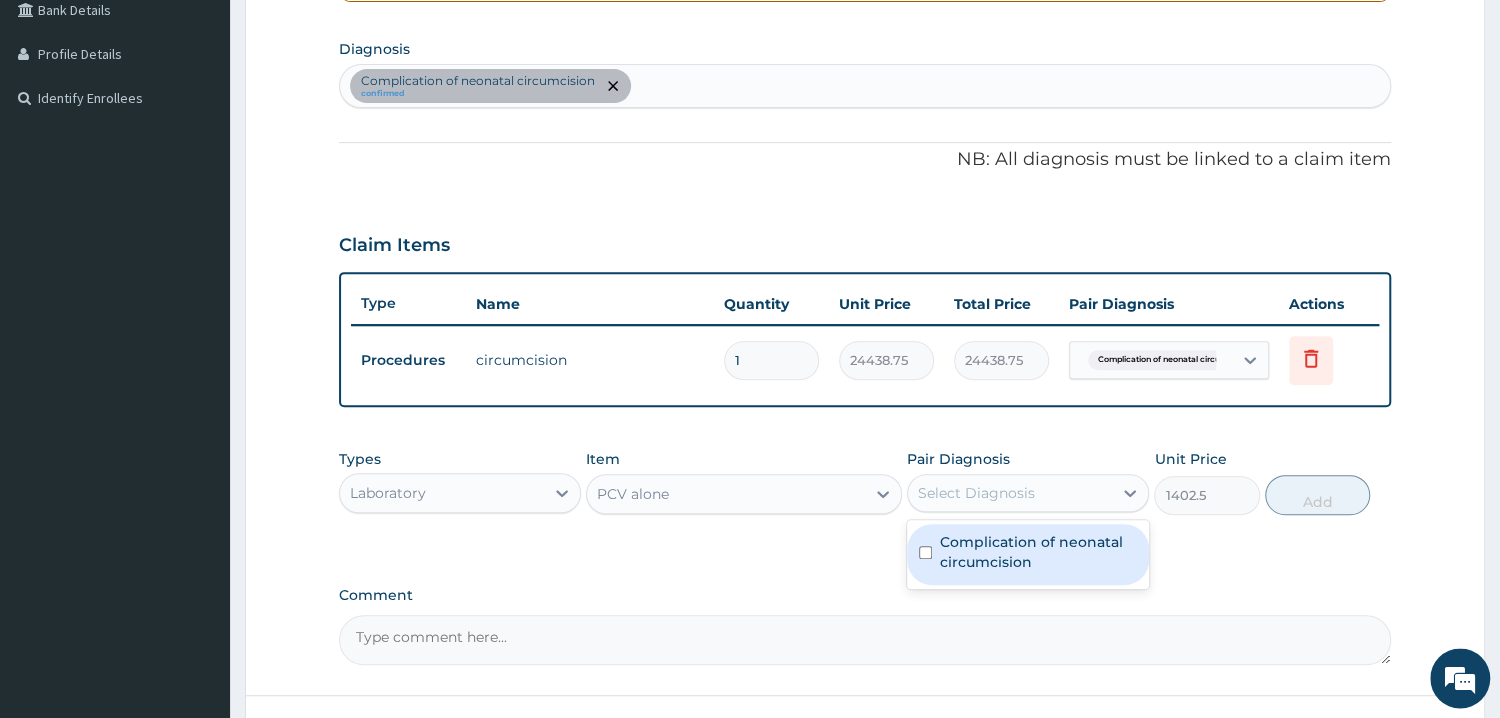 click on "Select Diagnosis" at bounding box center [976, 493] 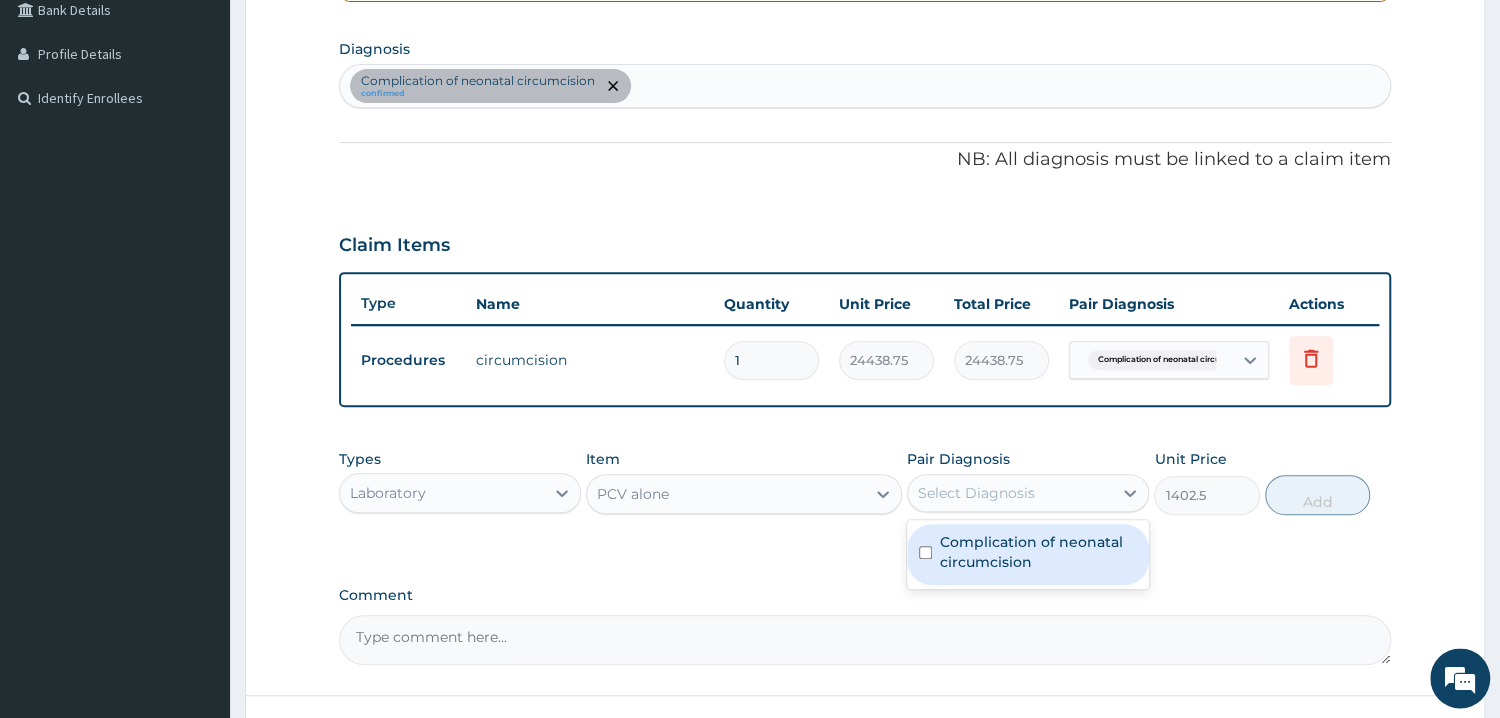click on "Complication of neonatal circumcision" at bounding box center [1038, 552] 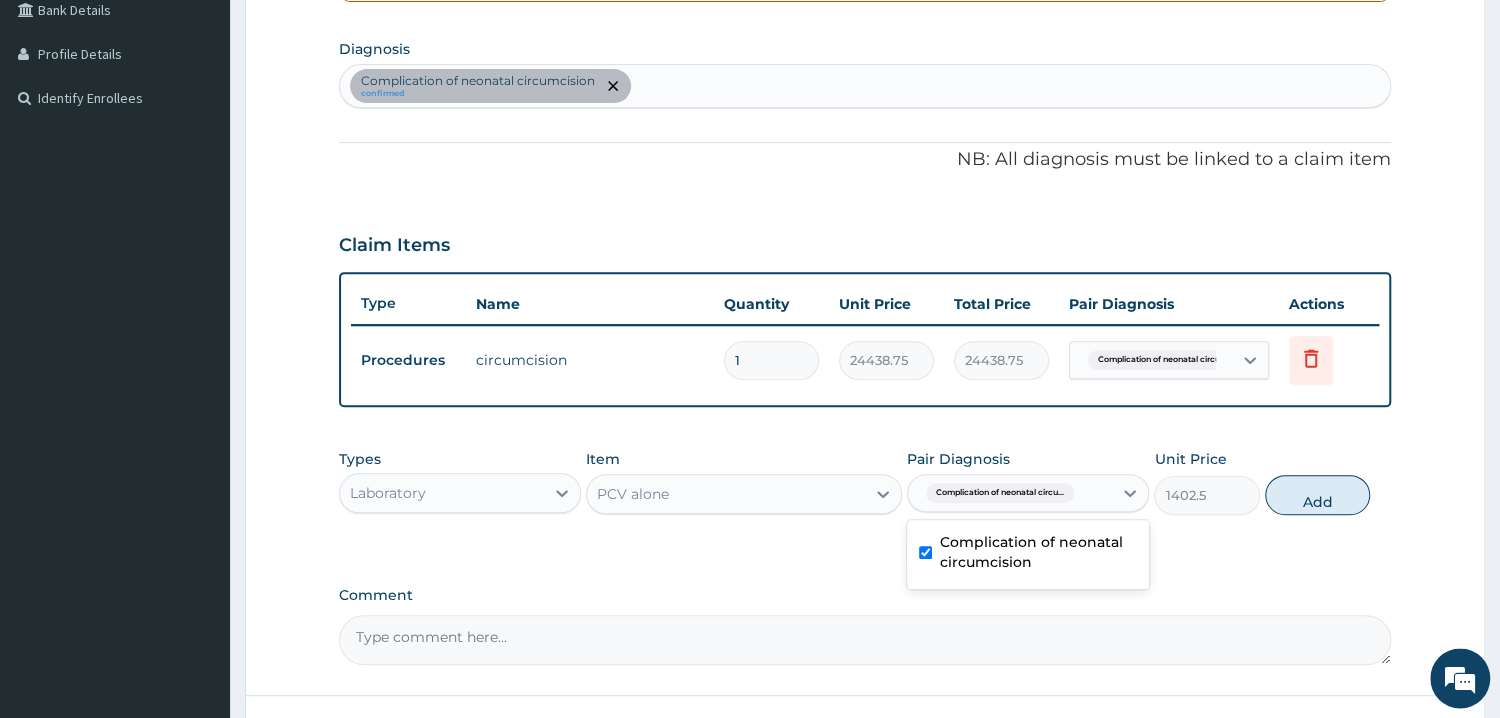 checkbox on "true" 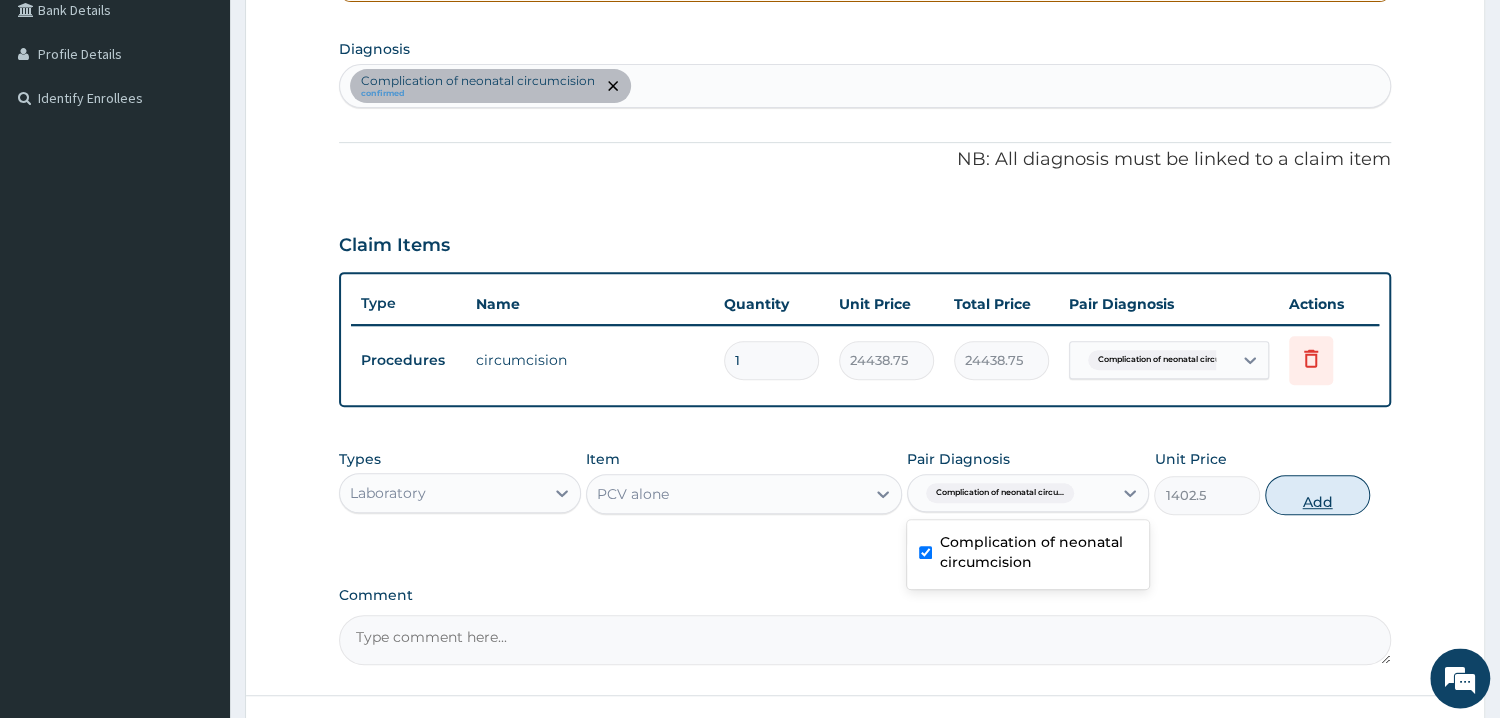 click on "Add" at bounding box center (1317, 495) 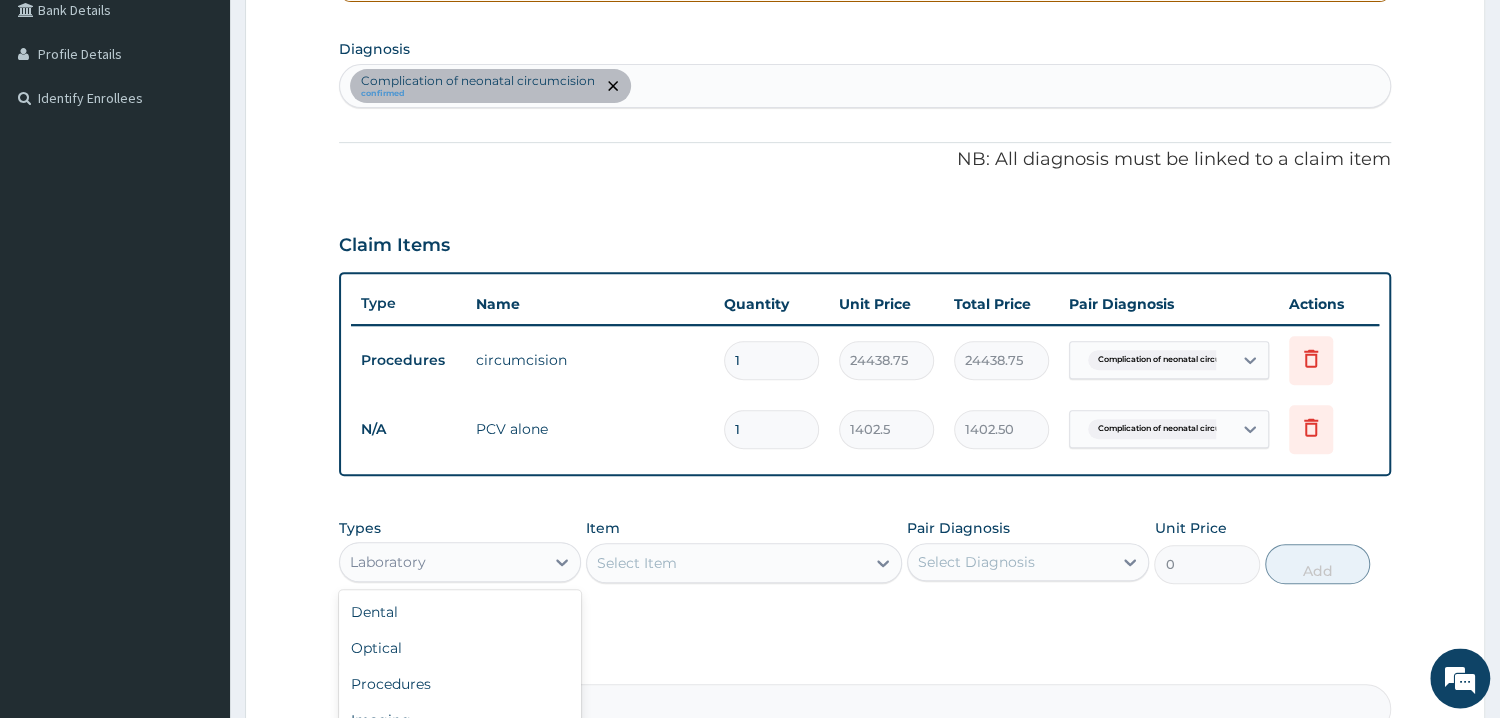 click on "Laboratory" at bounding box center [442, 562] 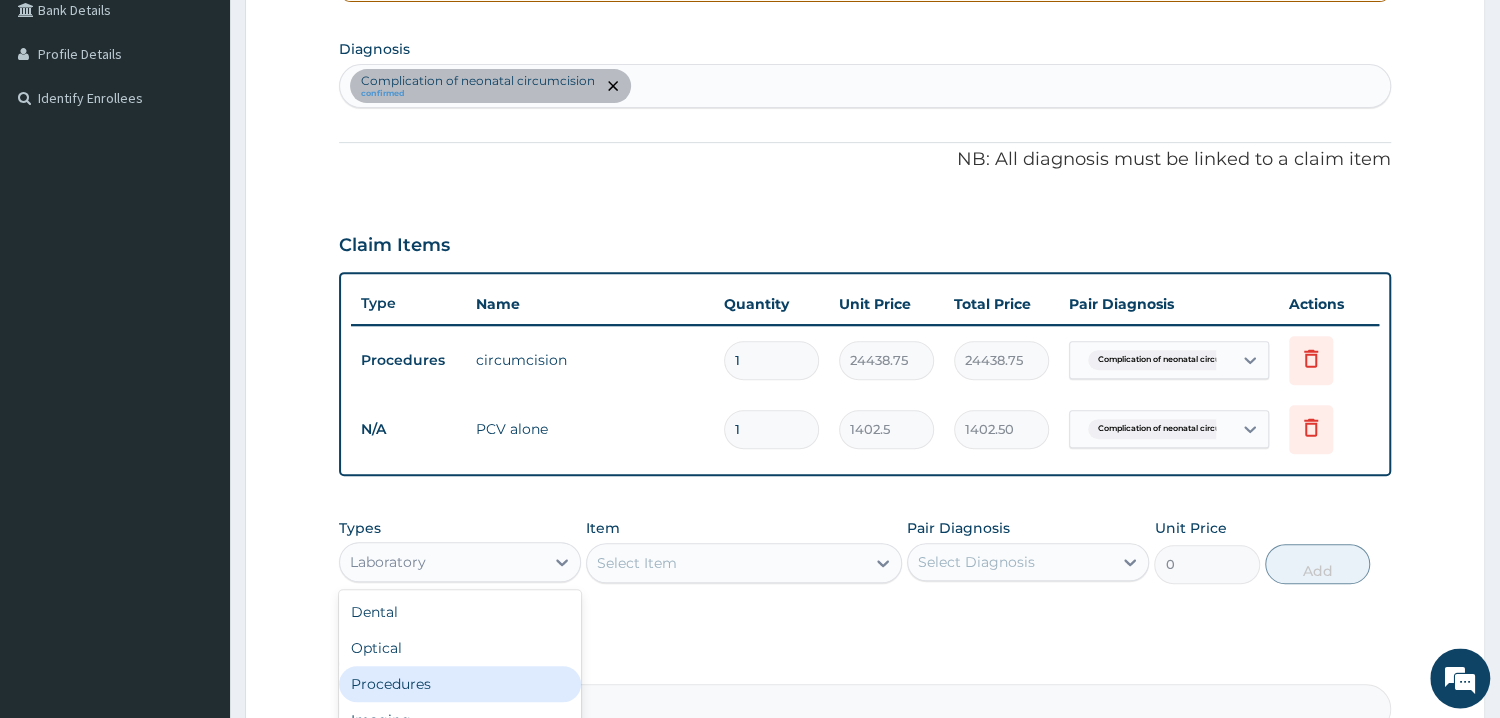 click on "Procedures" at bounding box center (460, 684) 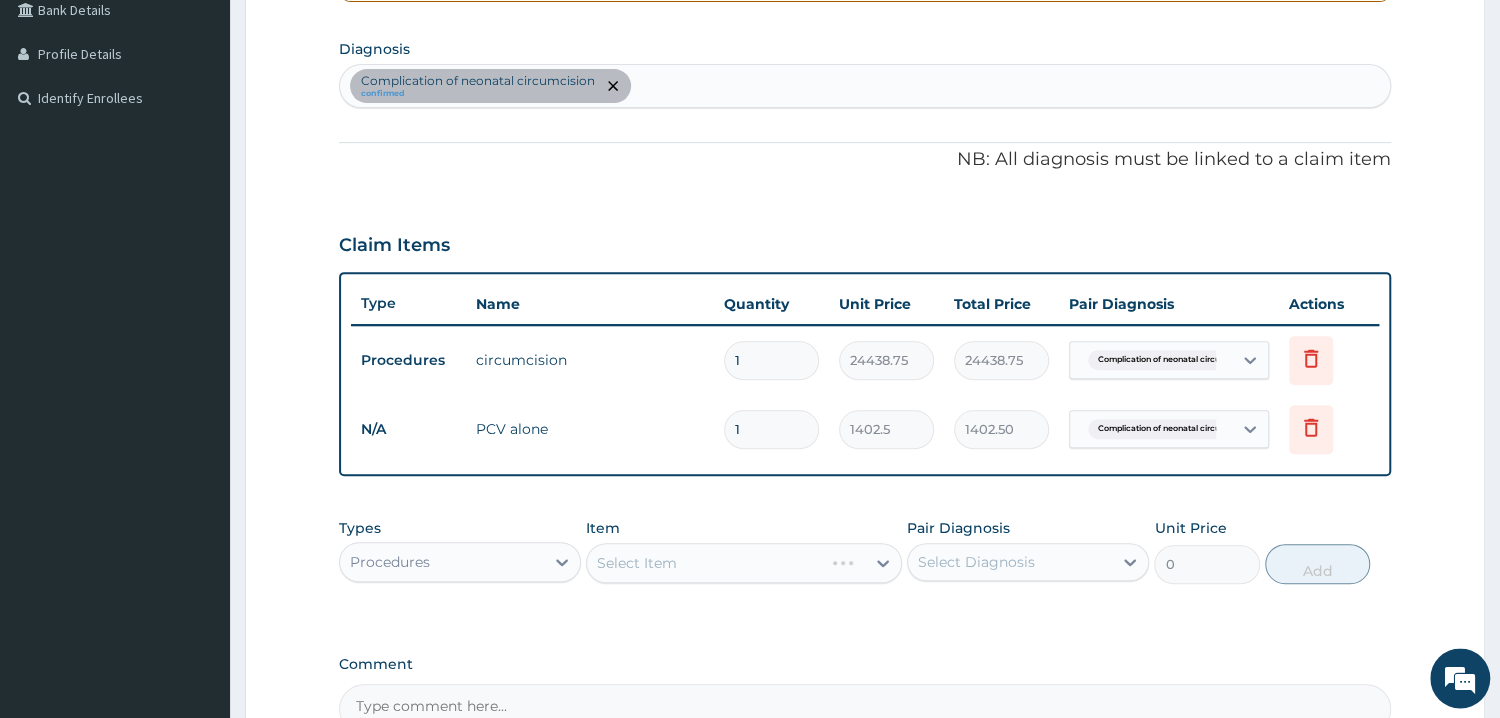 click on "Select Item" at bounding box center (744, 563) 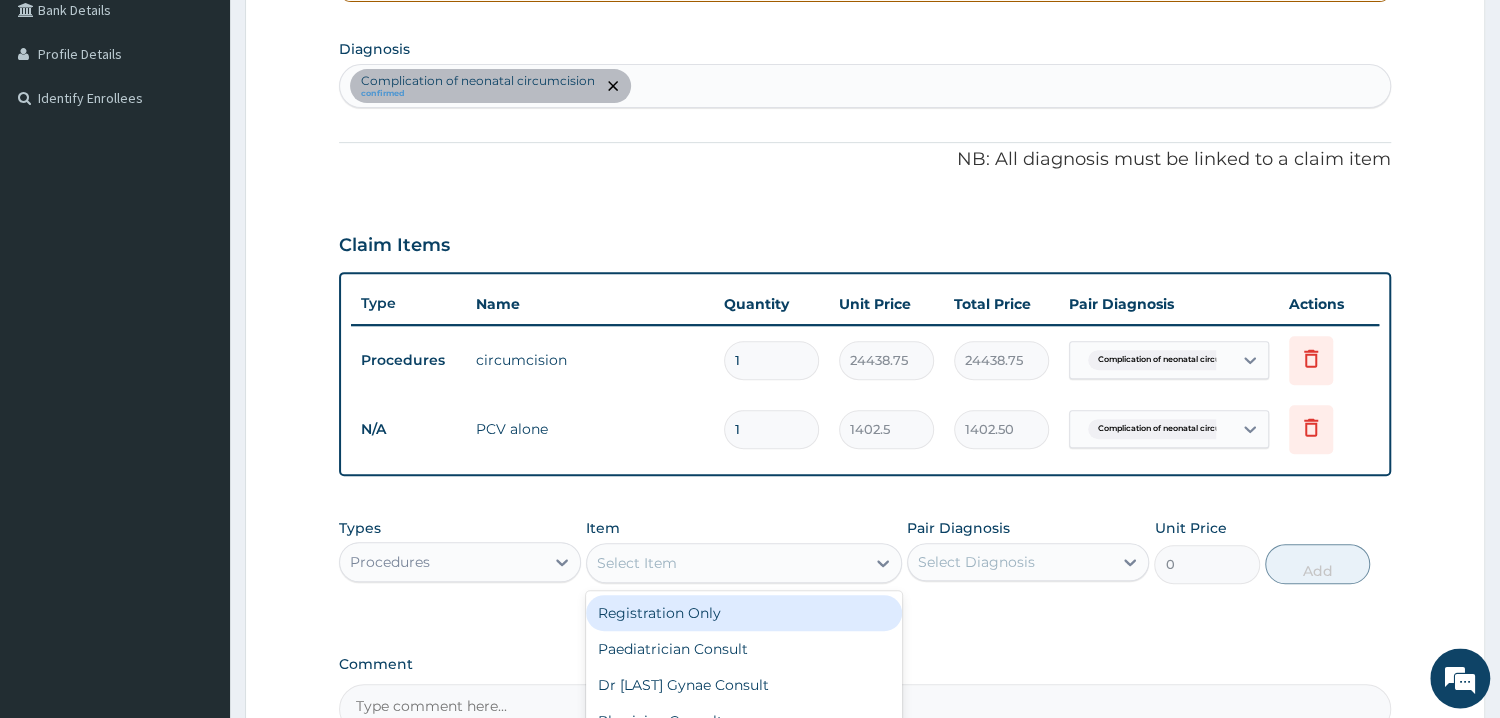 click on "Select Item" at bounding box center (726, 563) 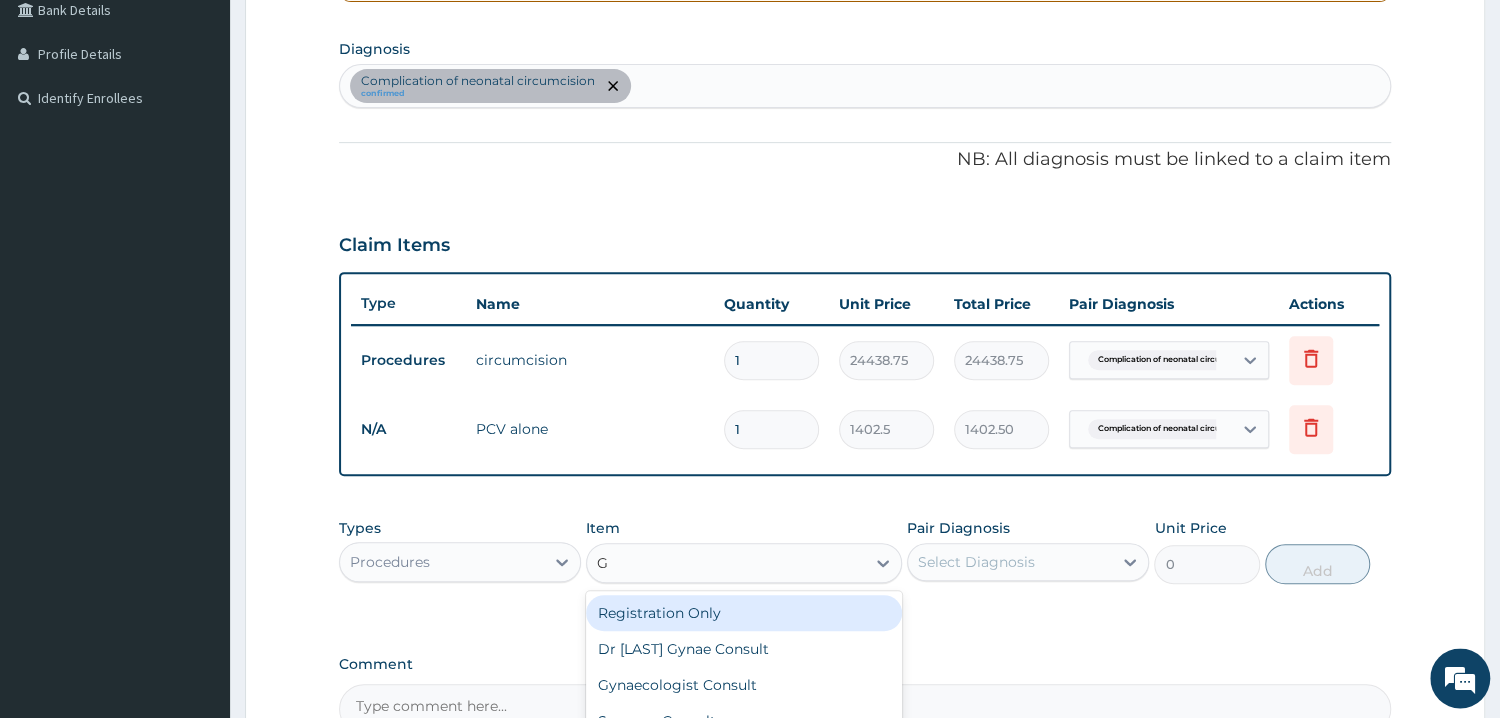 type on "GP" 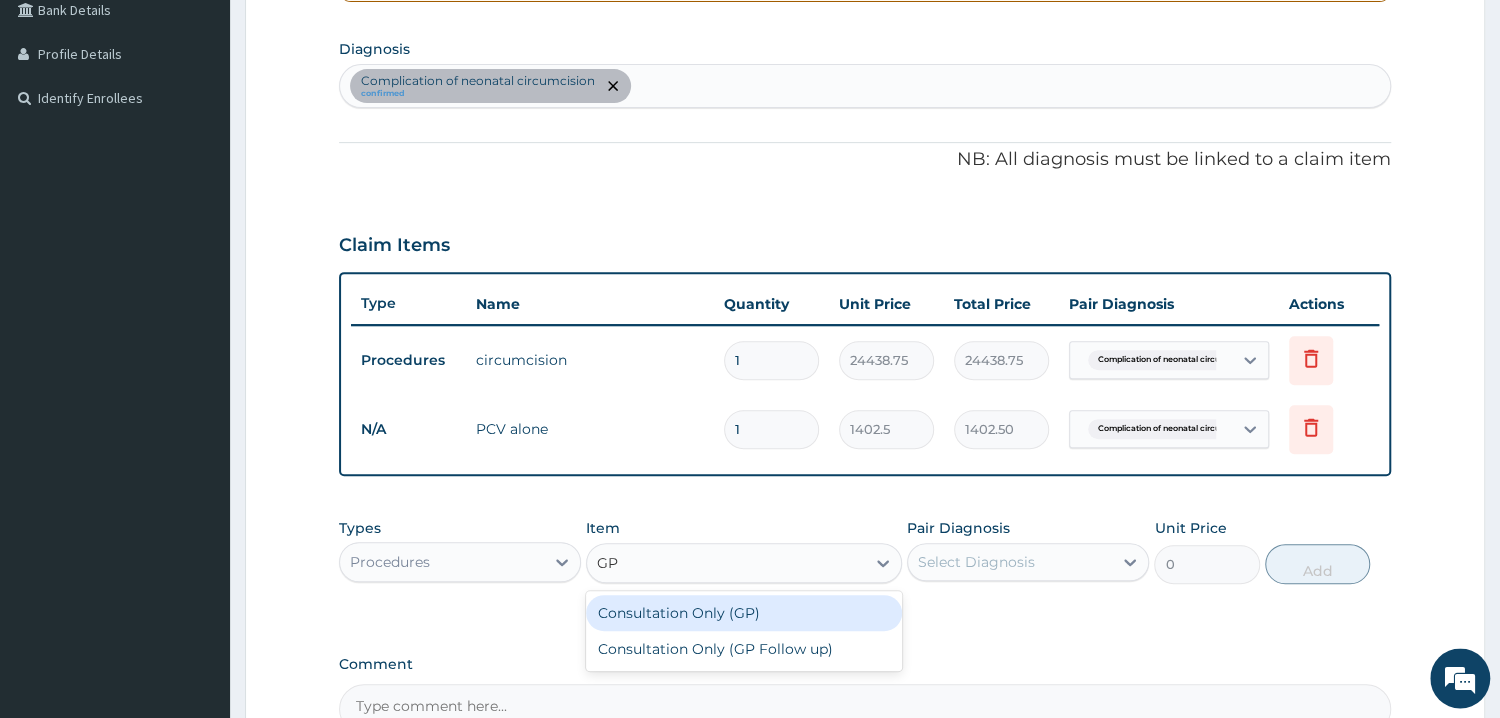 click on "Consultation Only (GP)" at bounding box center (744, 613) 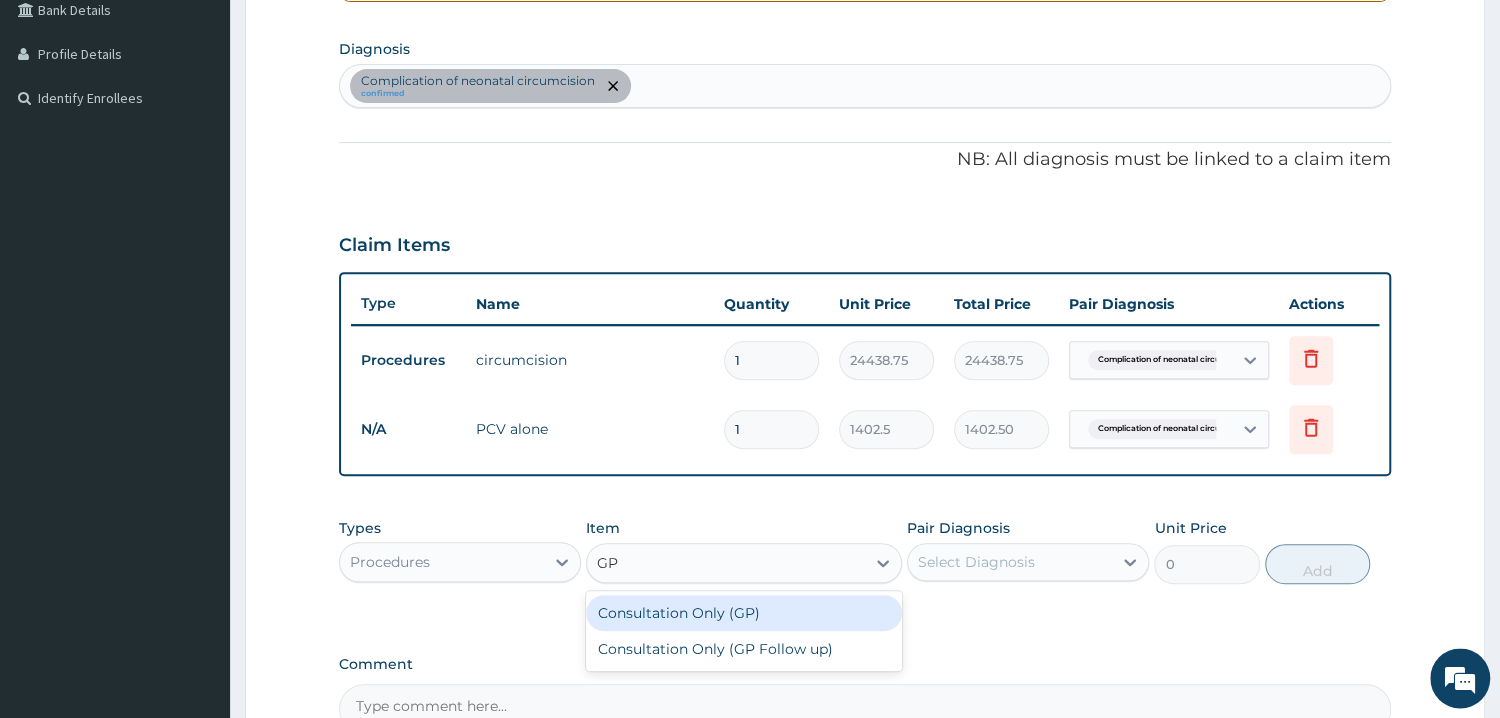 type 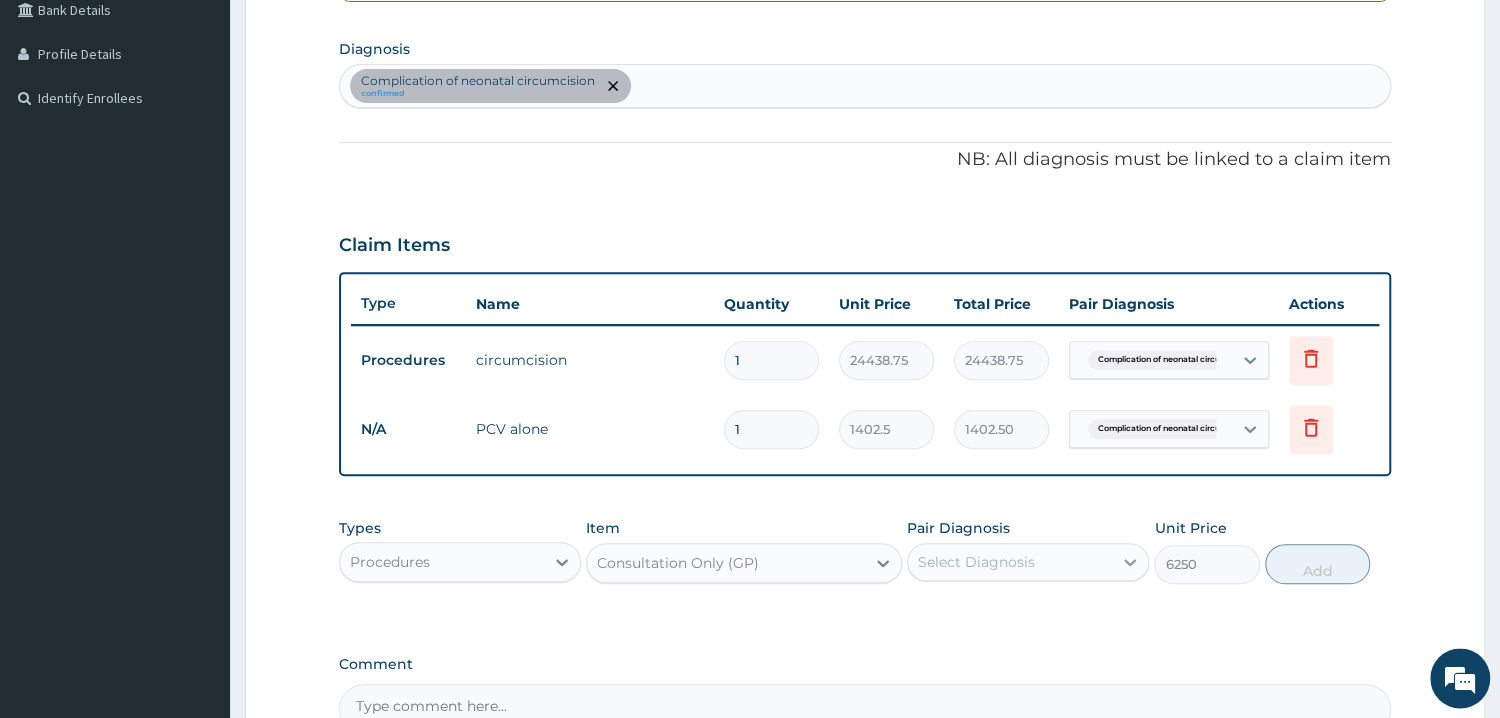 click at bounding box center (1130, 562) 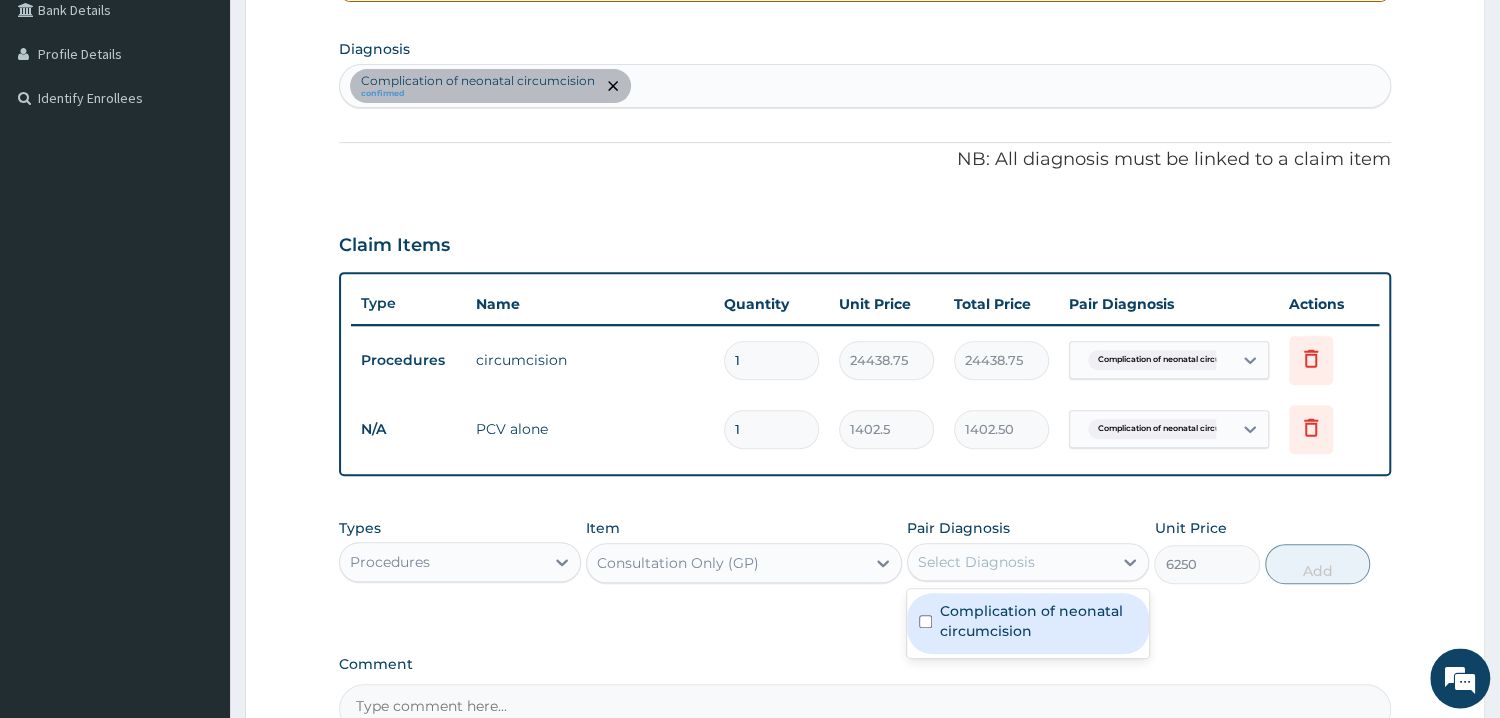 click on "Complication of neonatal circumcision" at bounding box center (1038, 621) 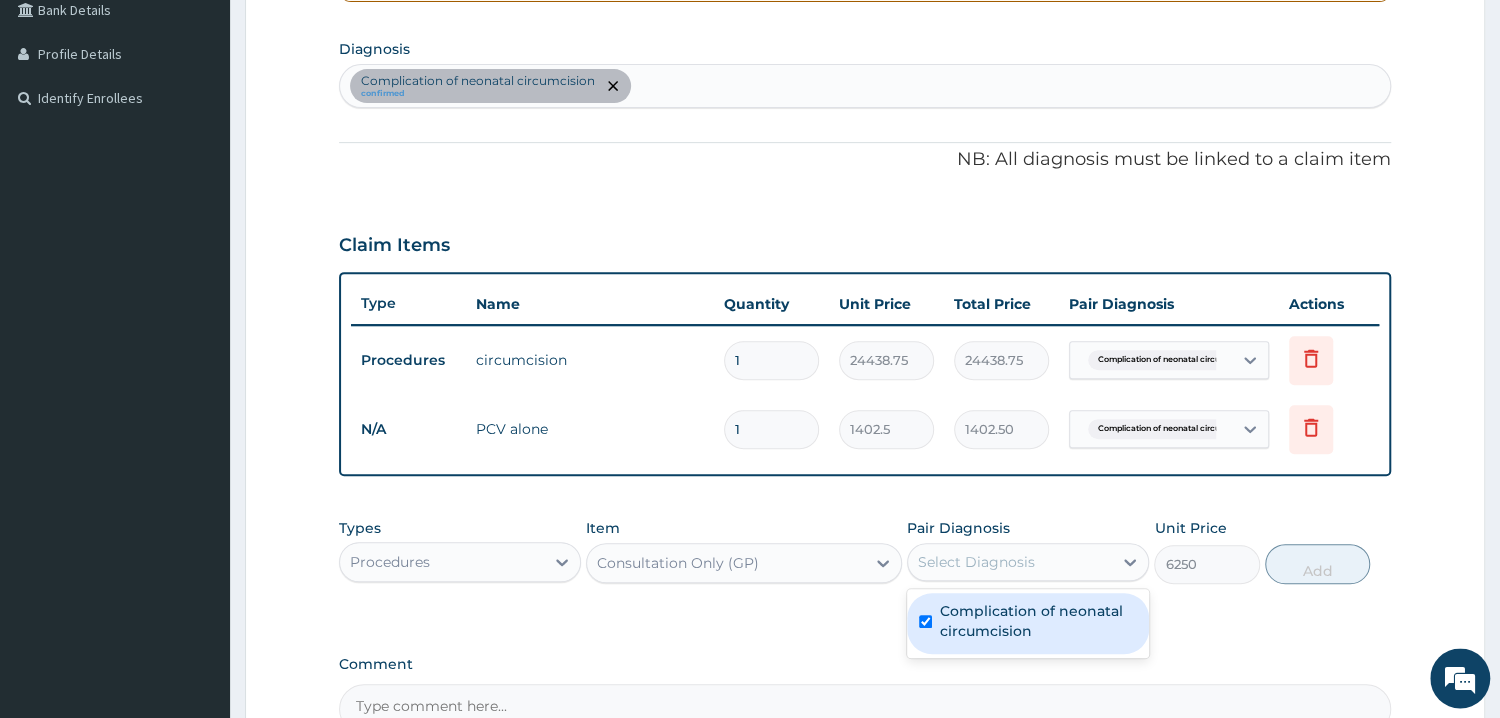 checkbox on "true" 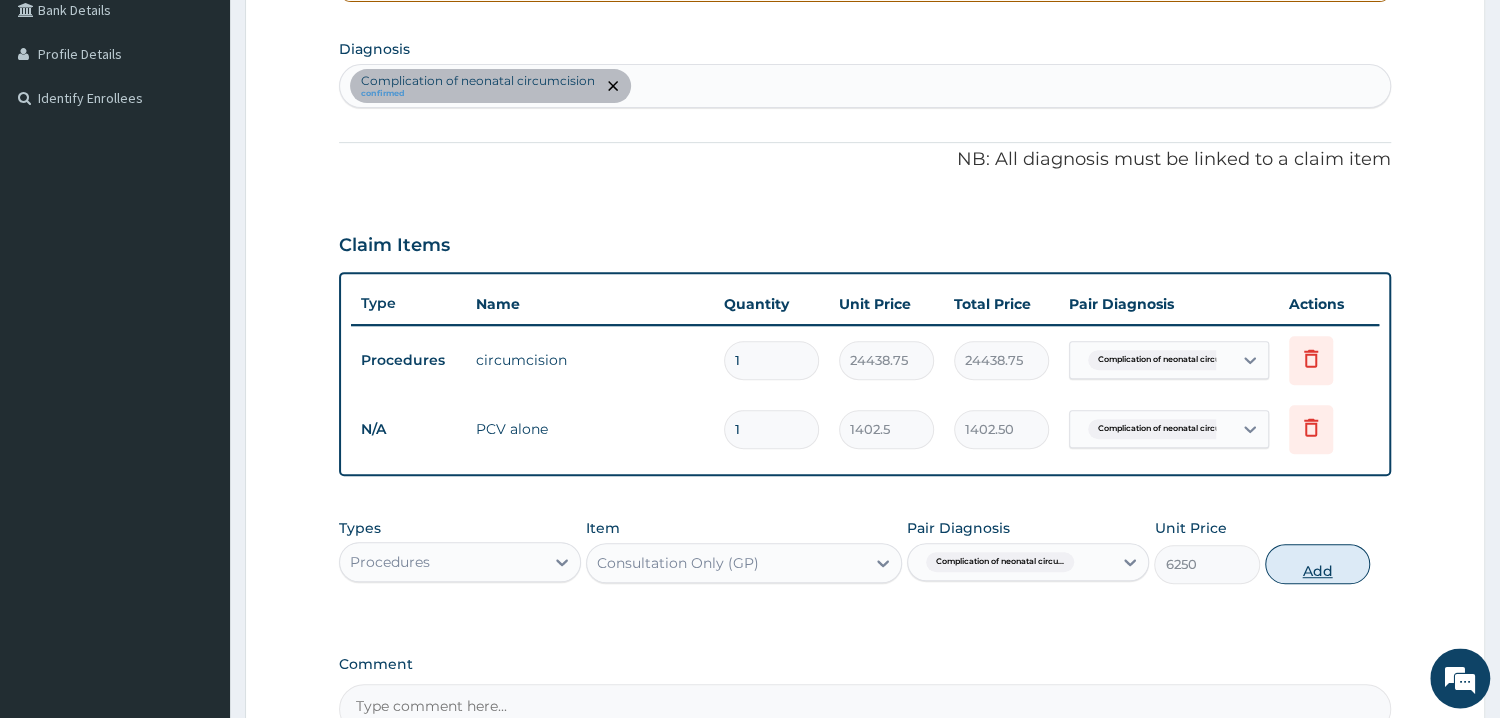 click on "Add" at bounding box center [1317, 564] 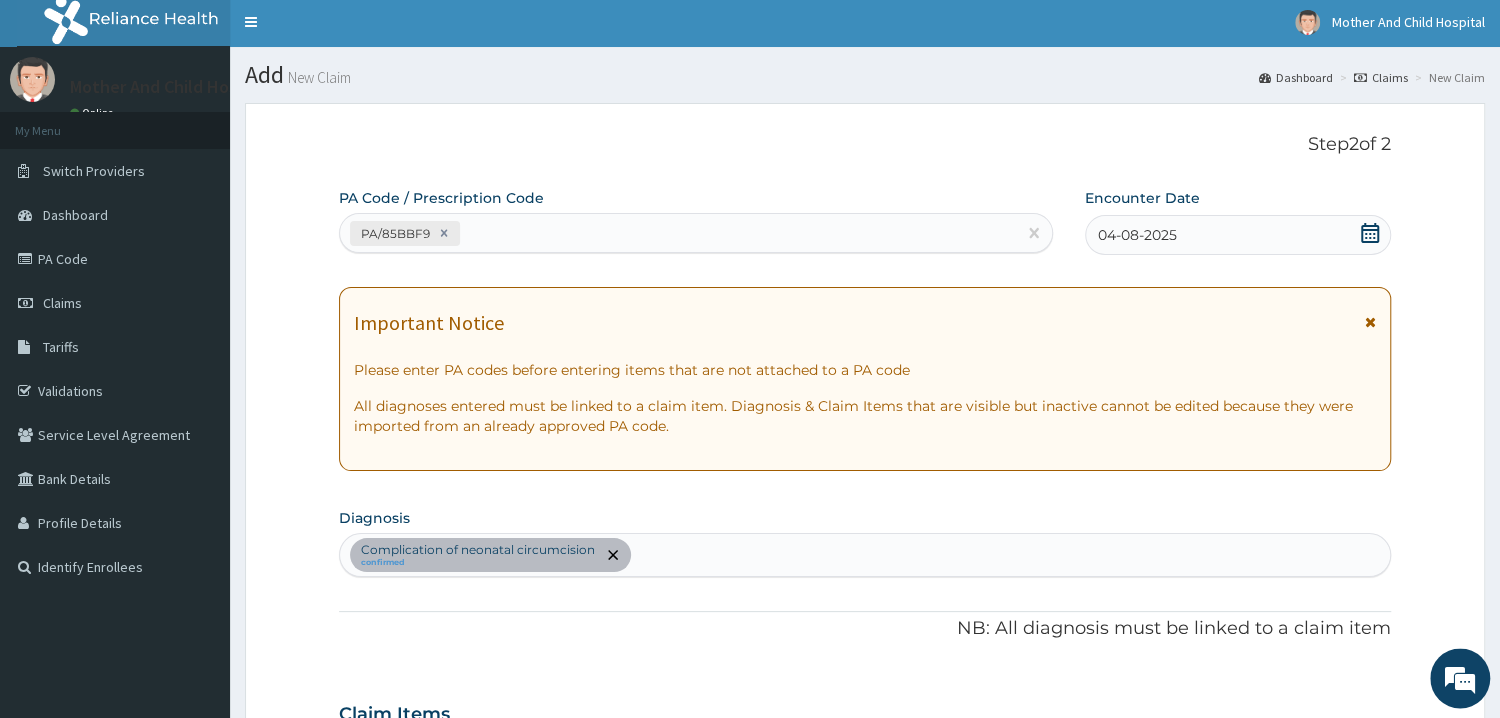 scroll, scrollTop: 0, scrollLeft: 0, axis: both 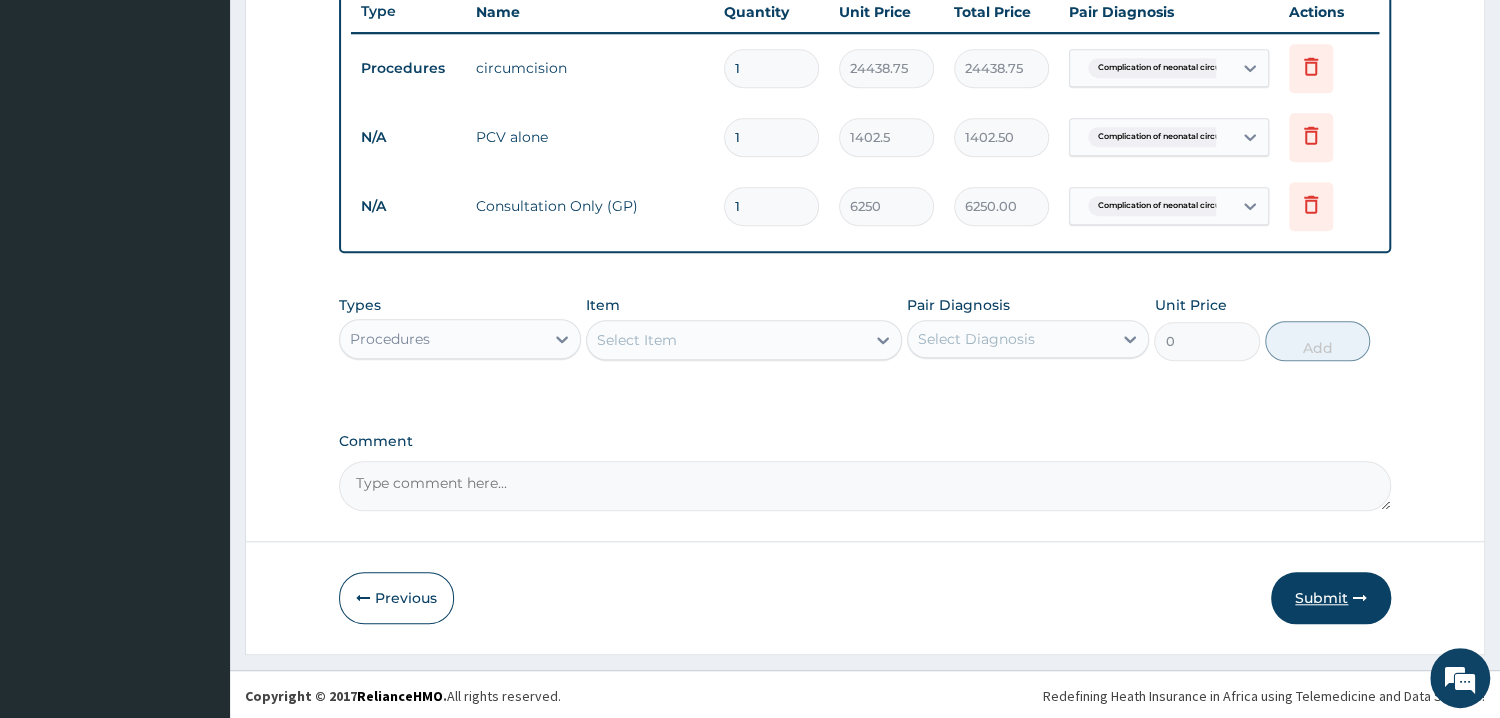 click on "Submit" at bounding box center (1331, 598) 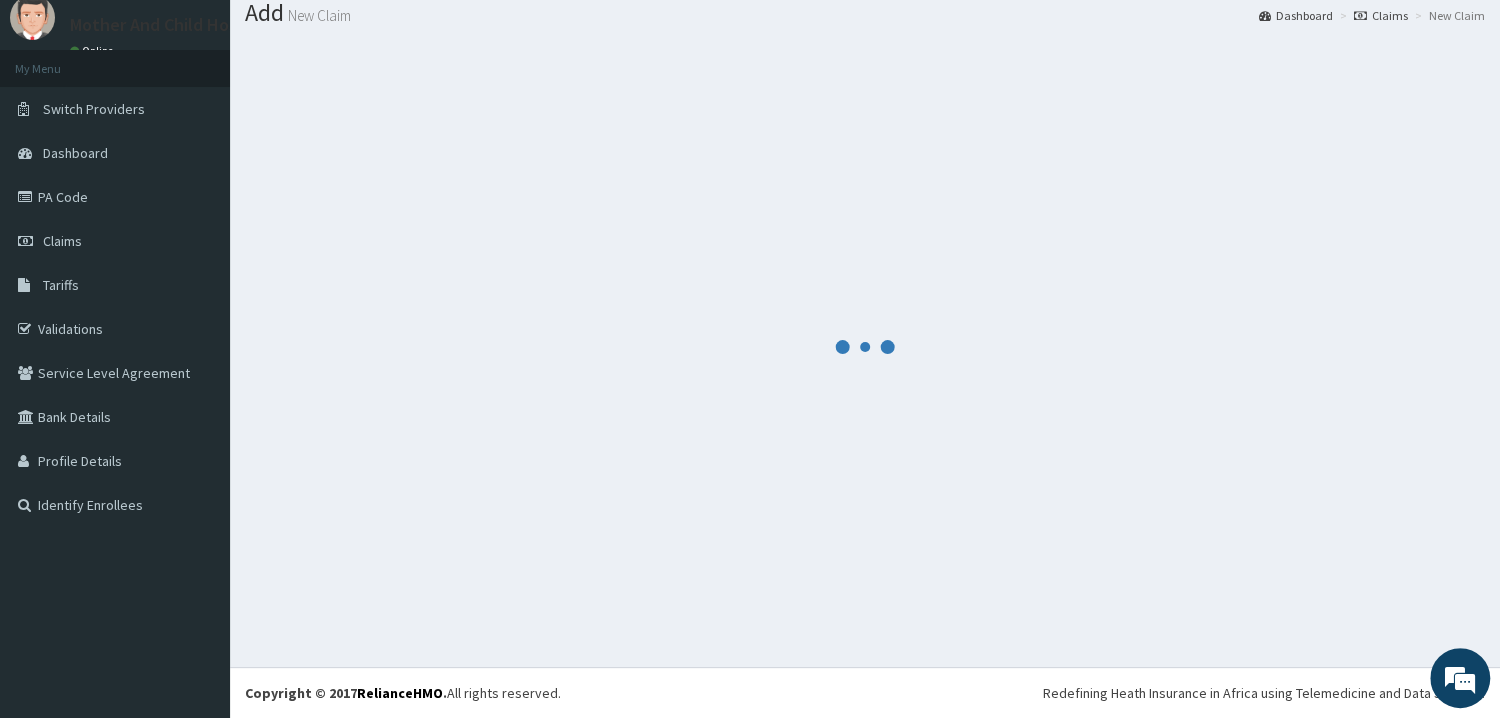 scroll, scrollTop: 64, scrollLeft: 0, axis: vertical 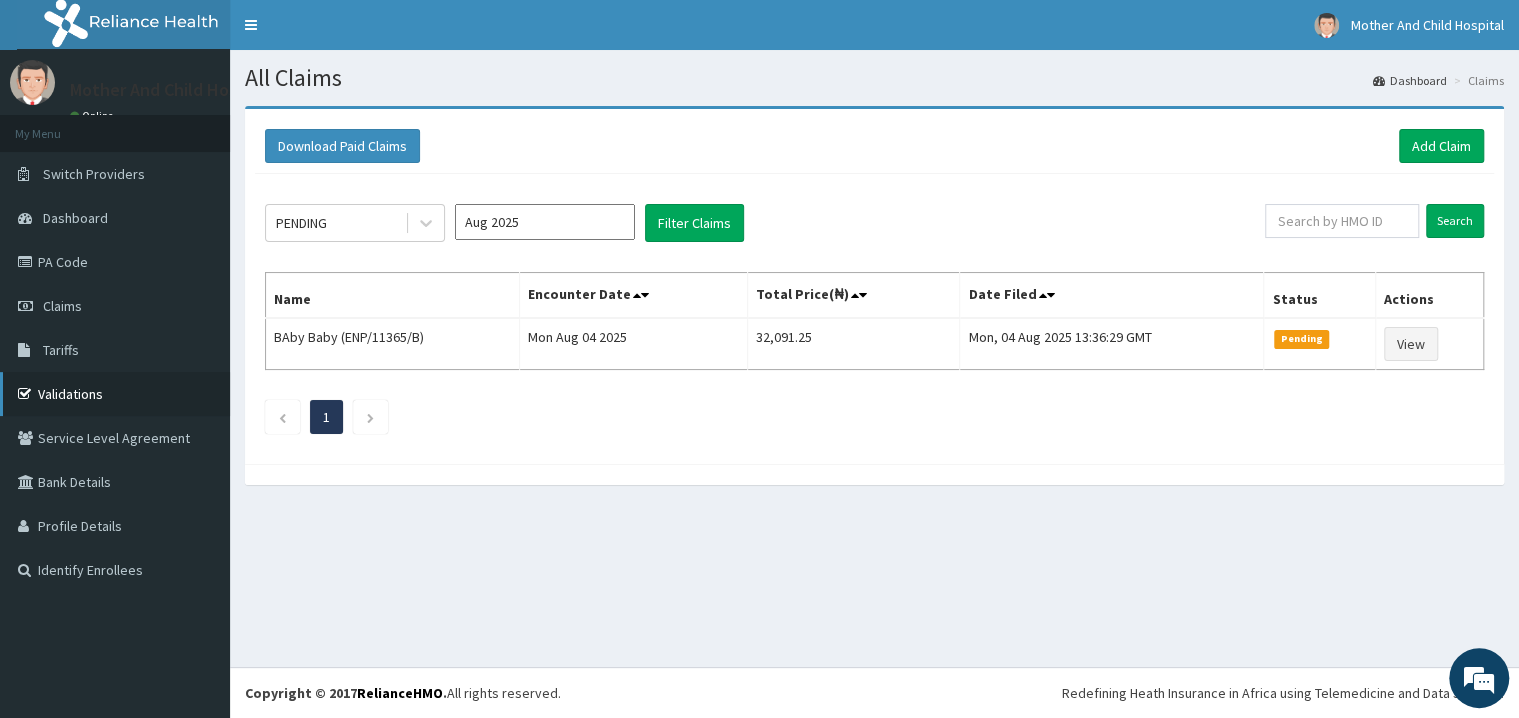 click on "Validations" at bounding box center (115, 394) 